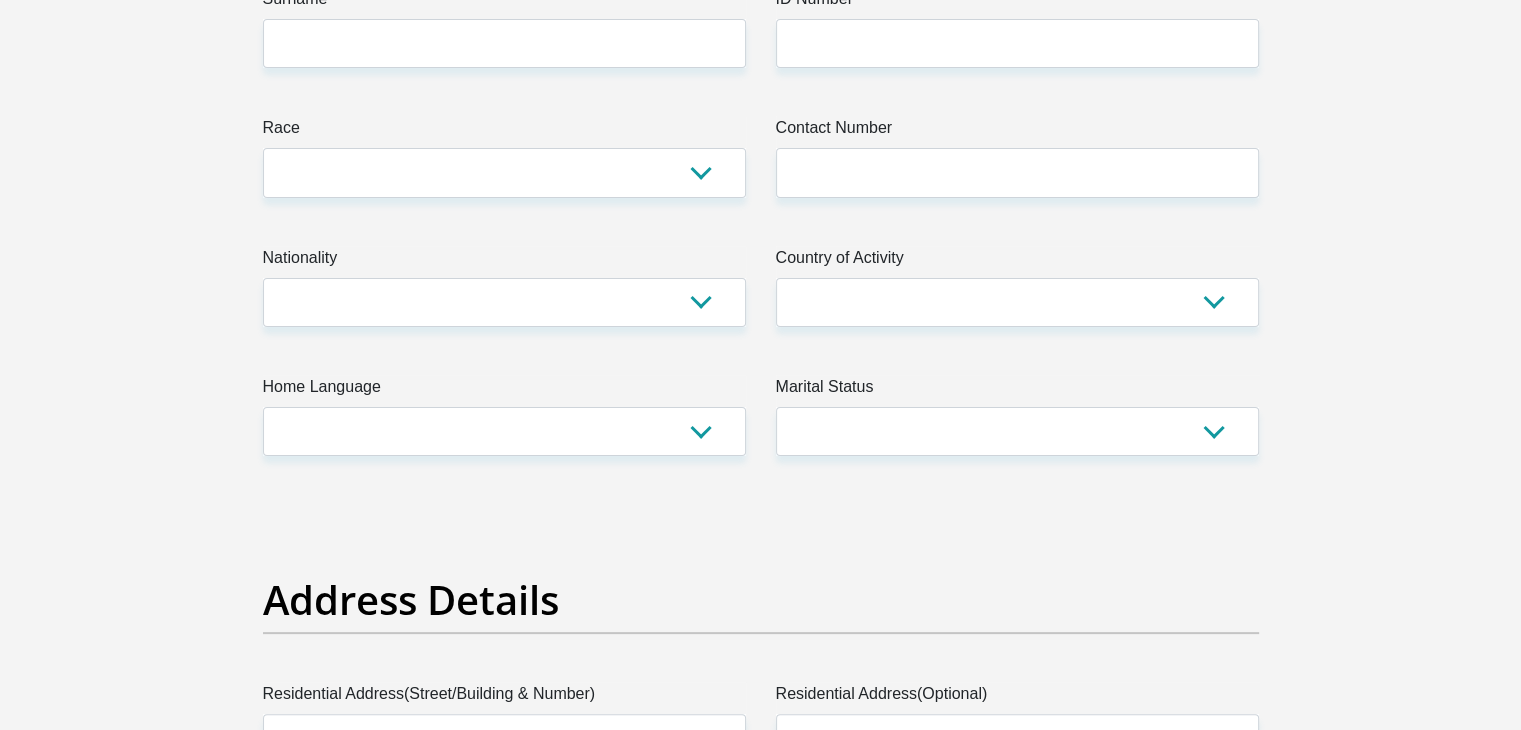 scroll, scrollTop: 100, scrollLeft: 0, axis: vertical 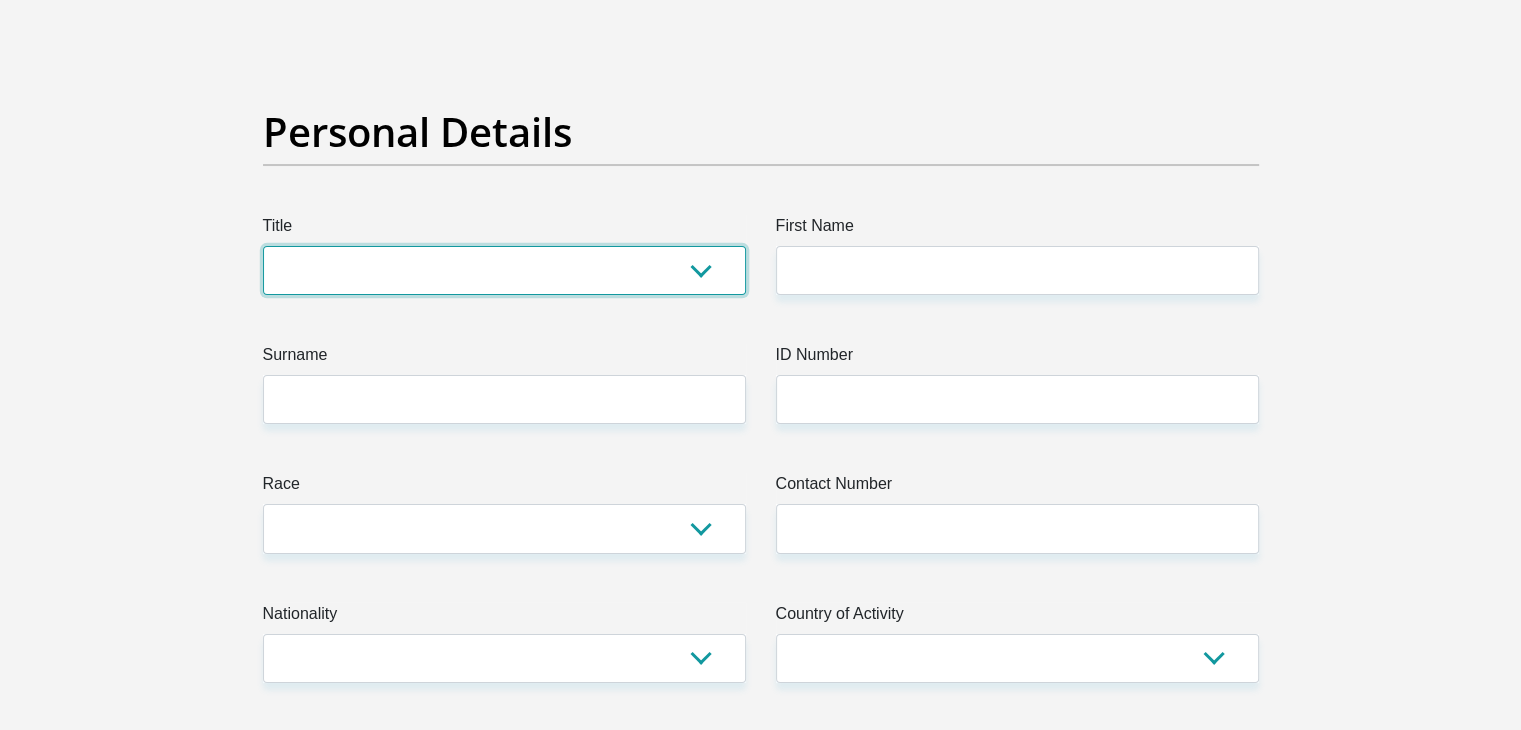 click on "Mr
Ms
Mrs
Dr
[PERSON_NAME]" at bounding box center (504, 270) 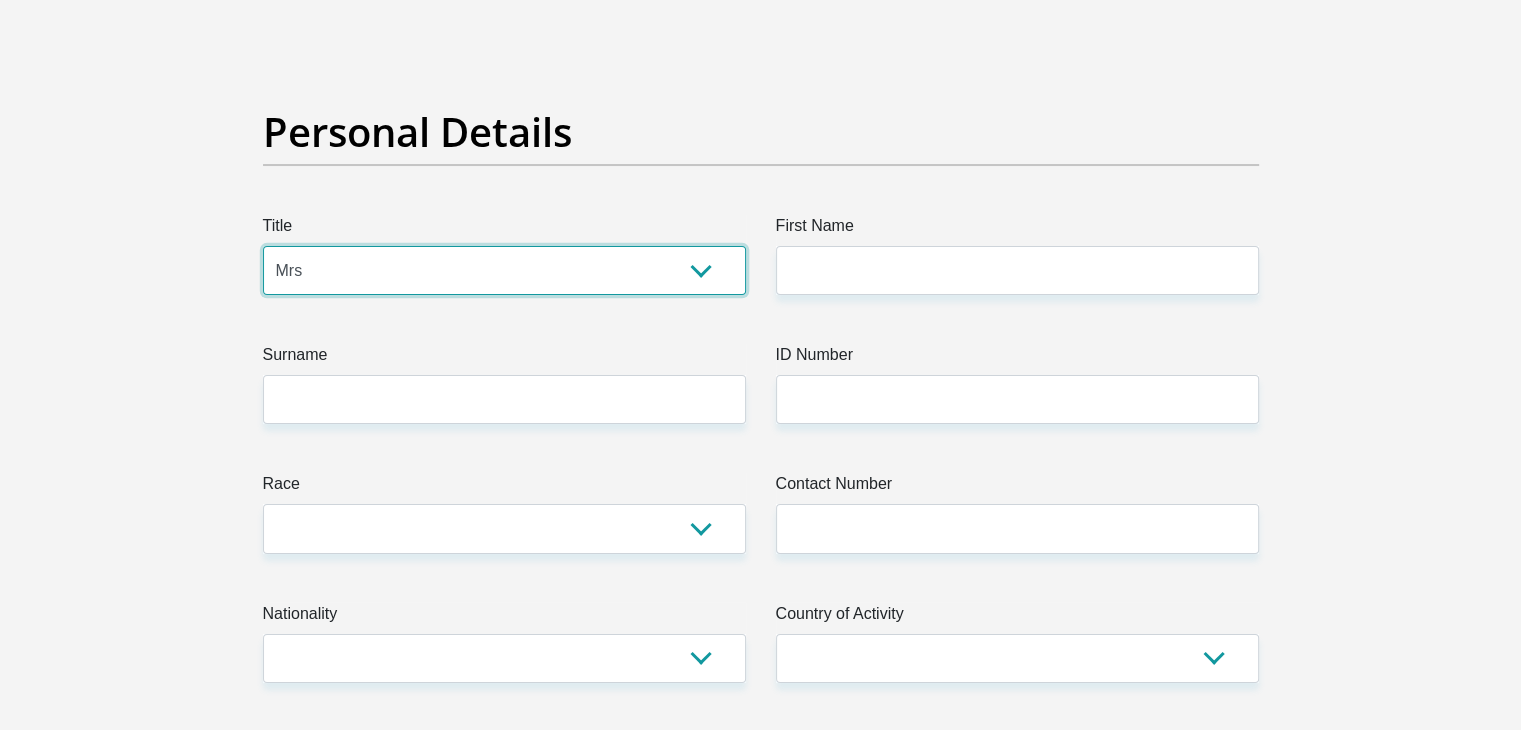 click on "Mr
Ms
Mrs
Dr
[PERSON_NAME]" at bounding box center (504, 270) 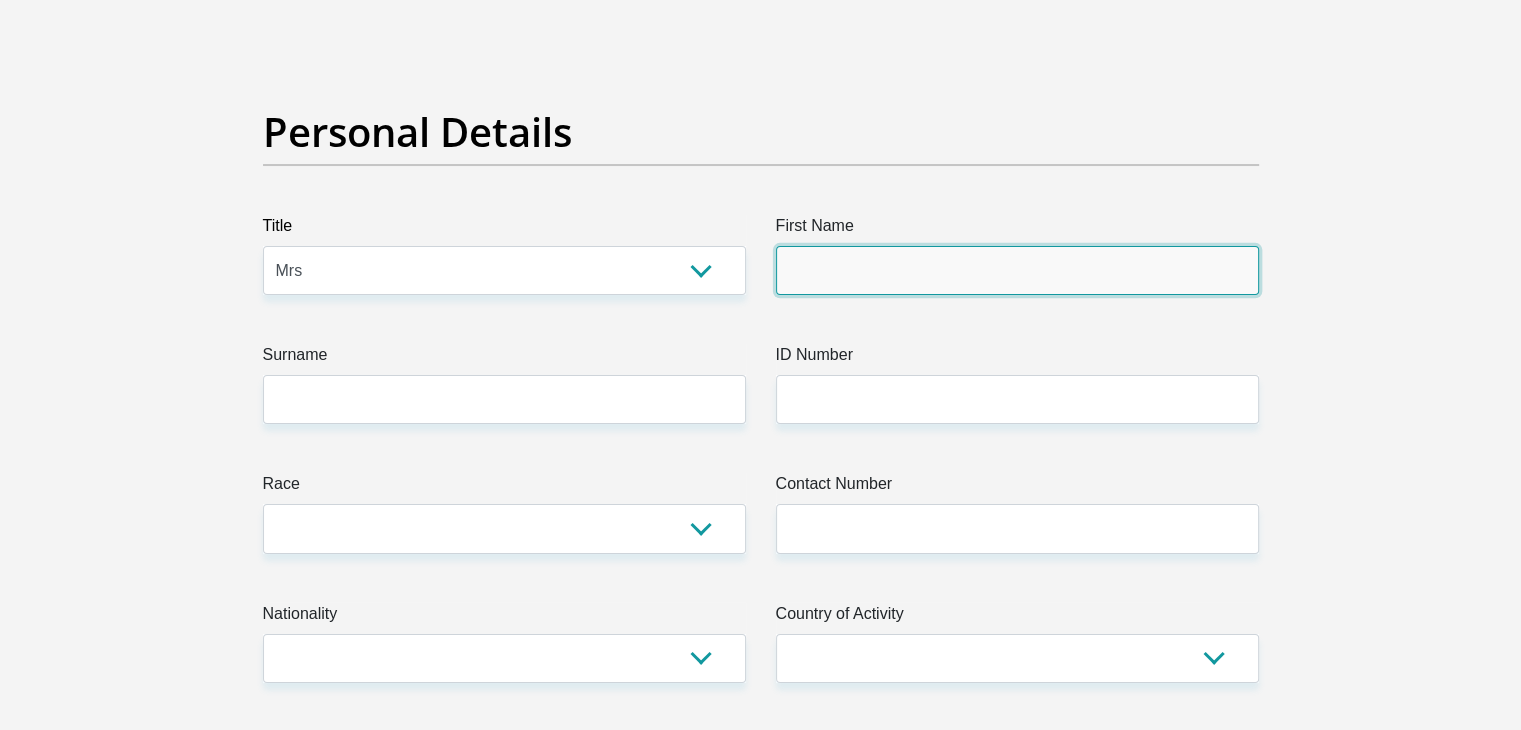 click on "First Name" at bounding box center [1017, 270] 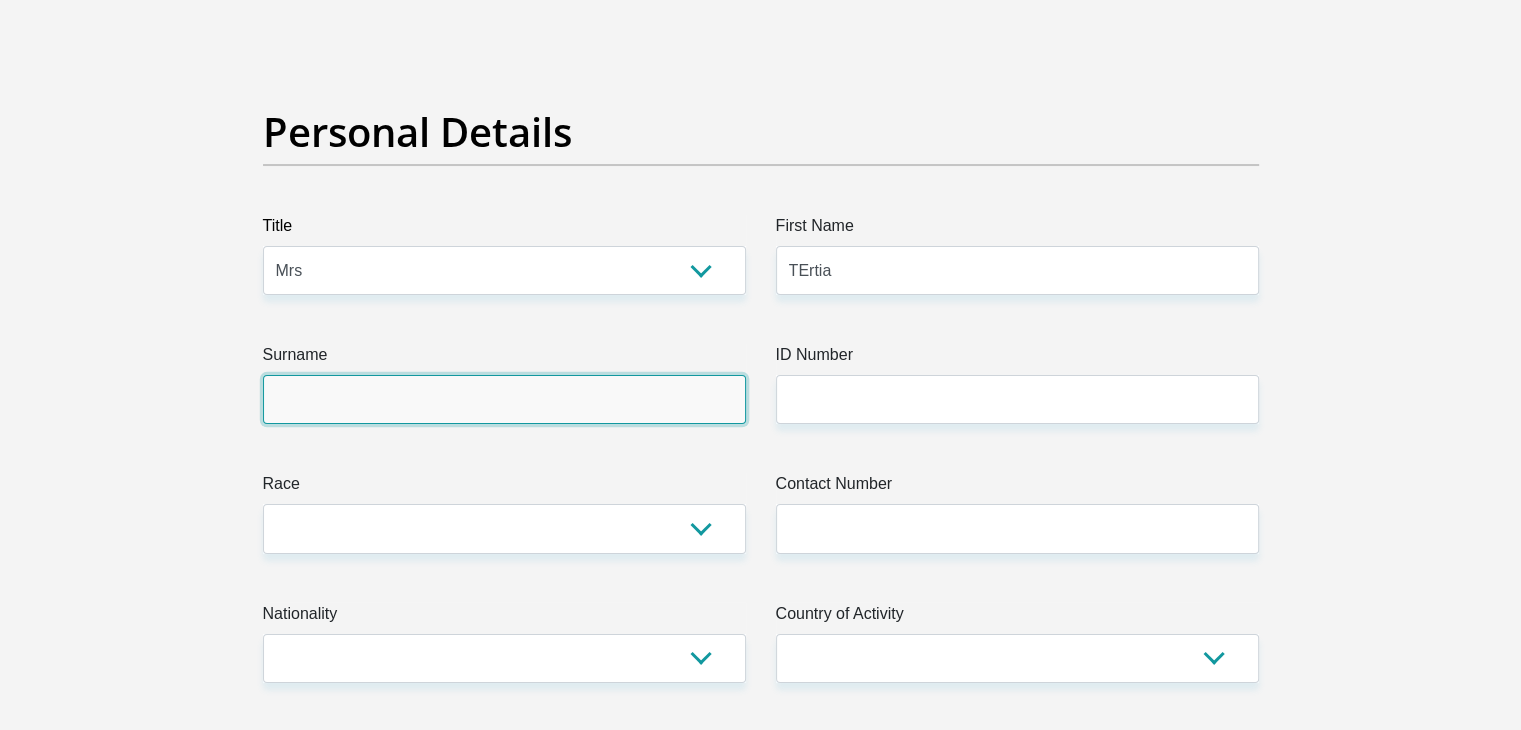 type on "Lindoor" 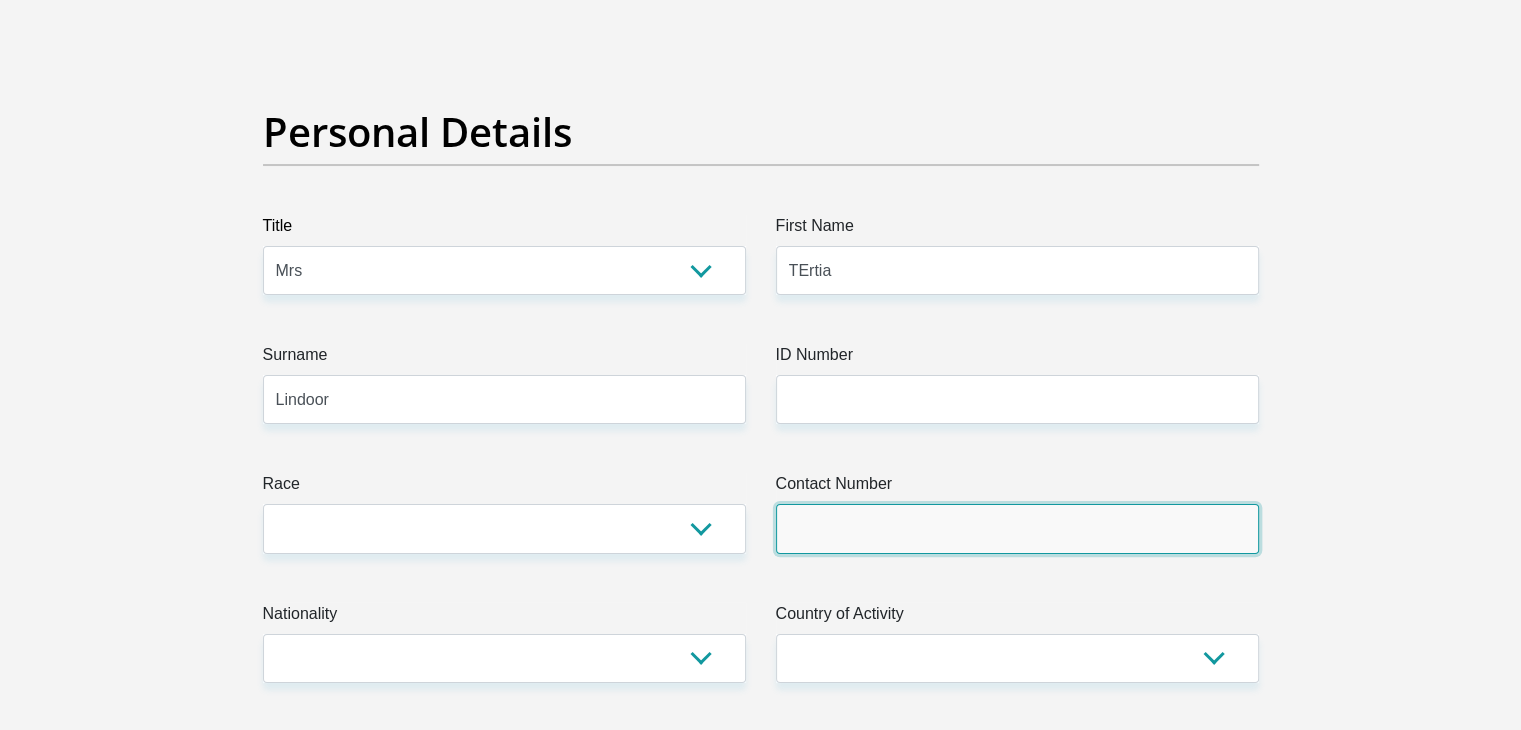 type on "0788931872" 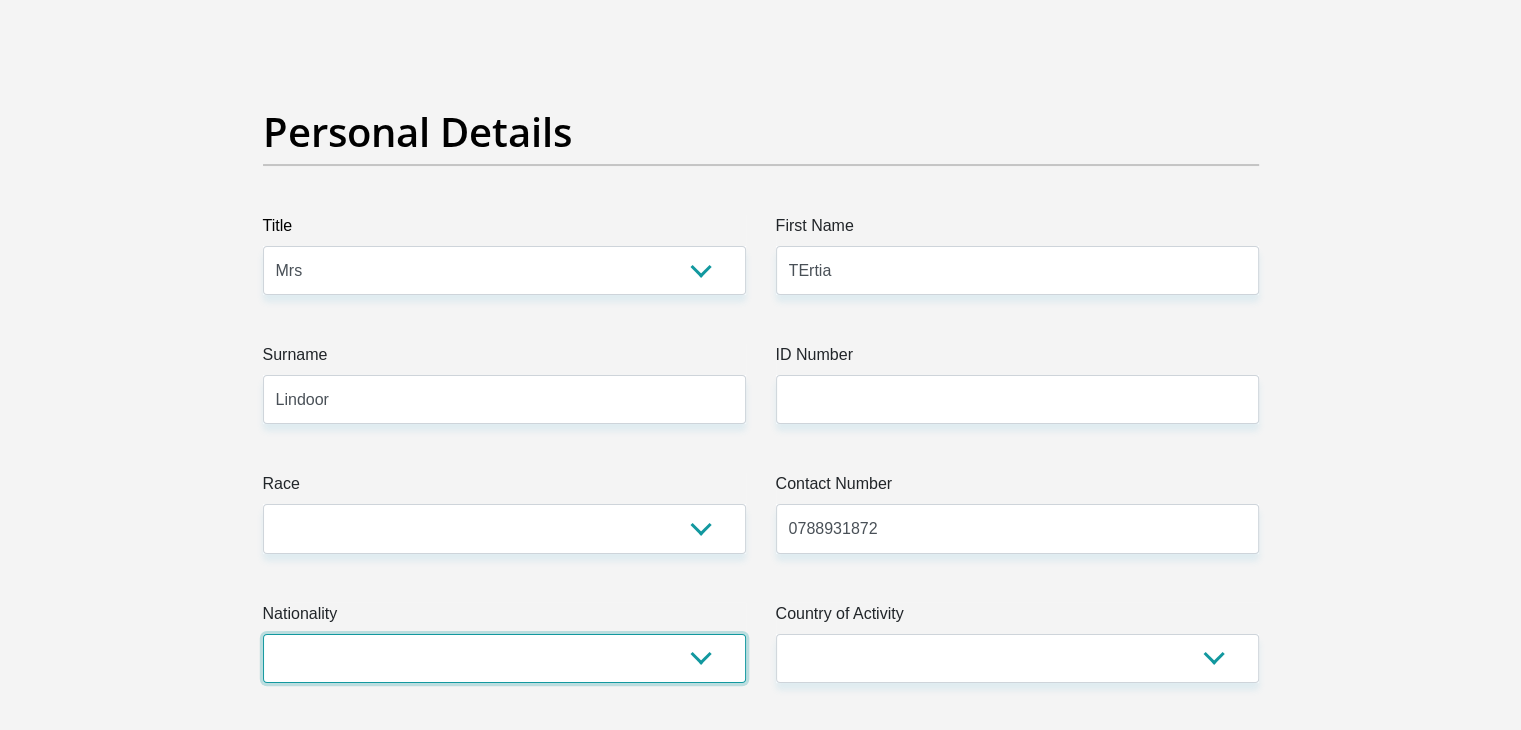 select on "ZAF" 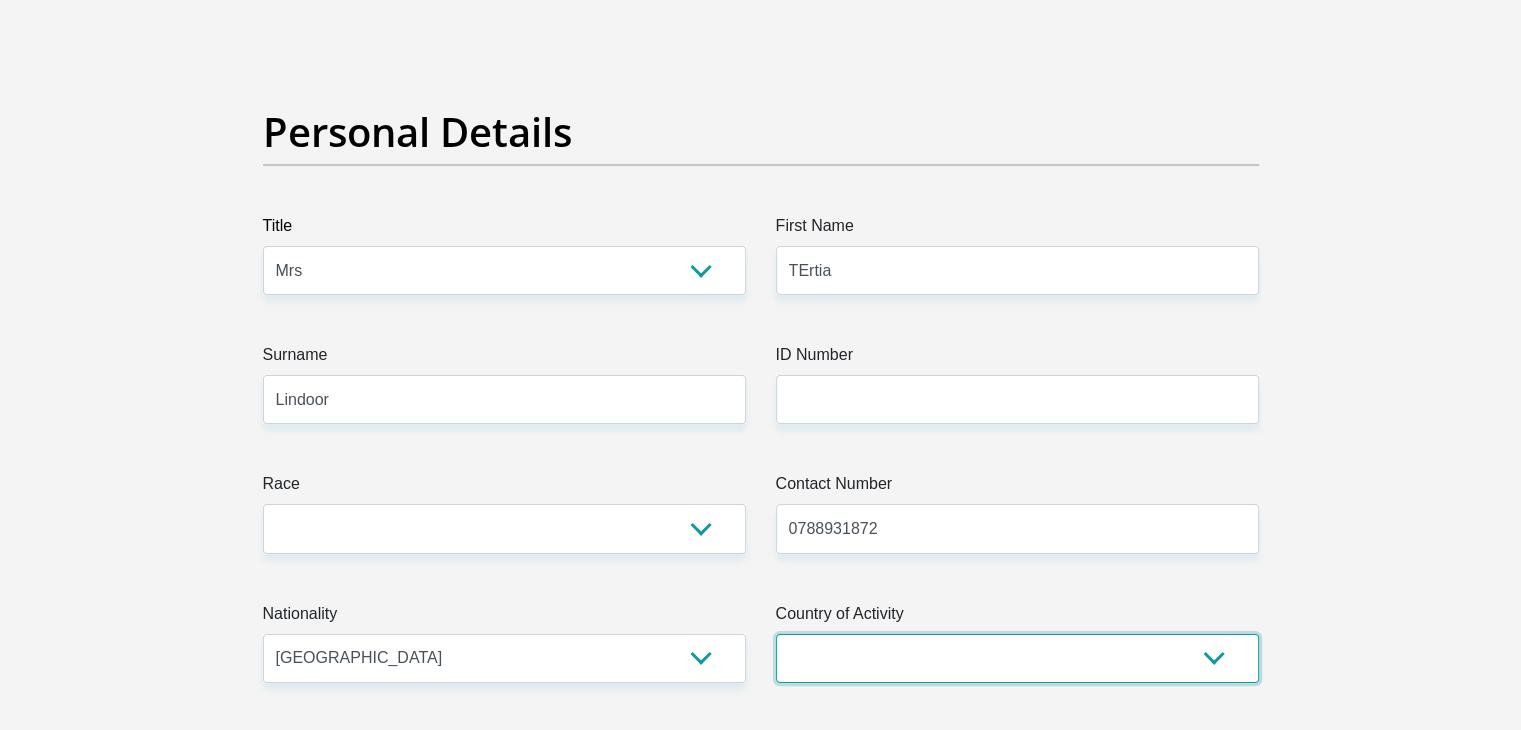 select on "ZAF" 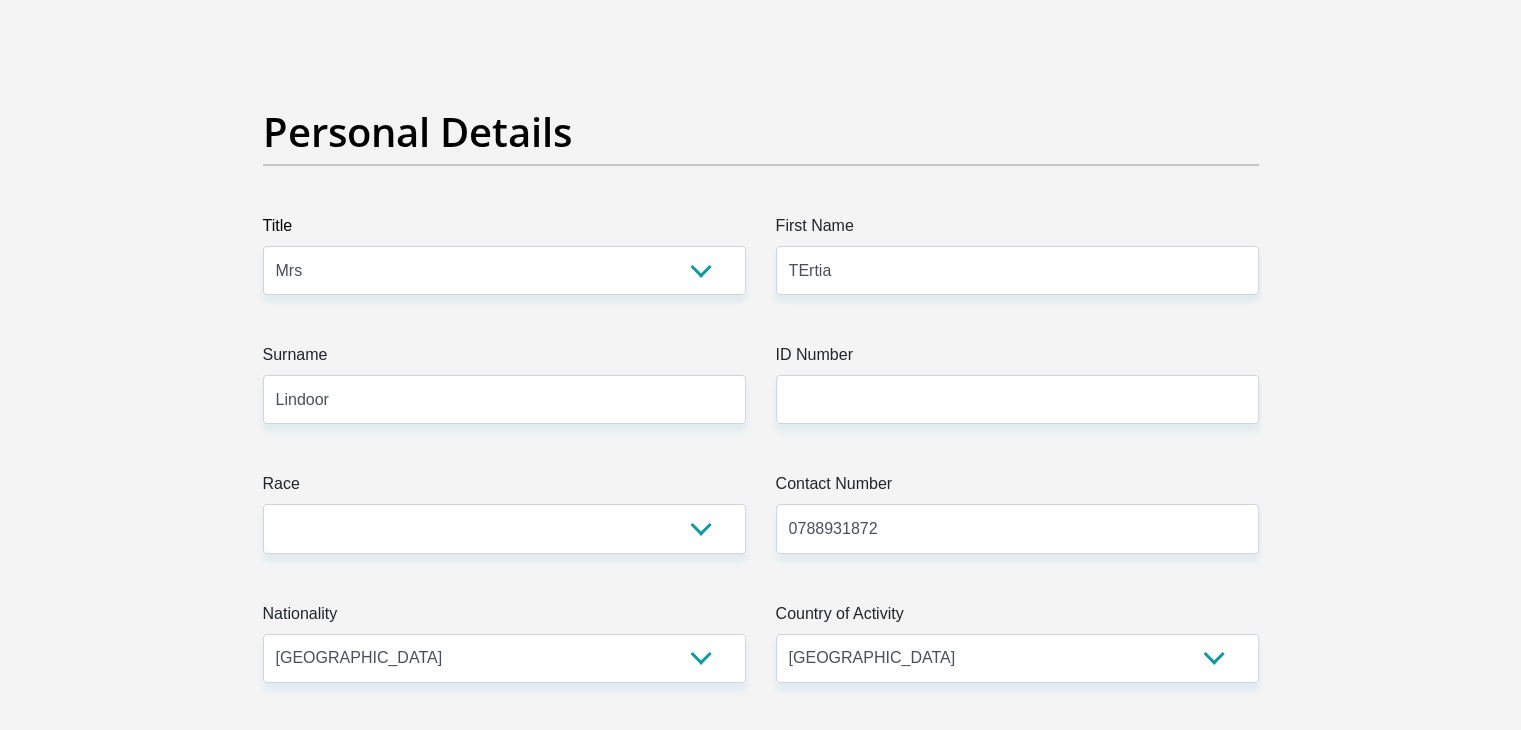 type on "5 STINKHOUT CRECENT" 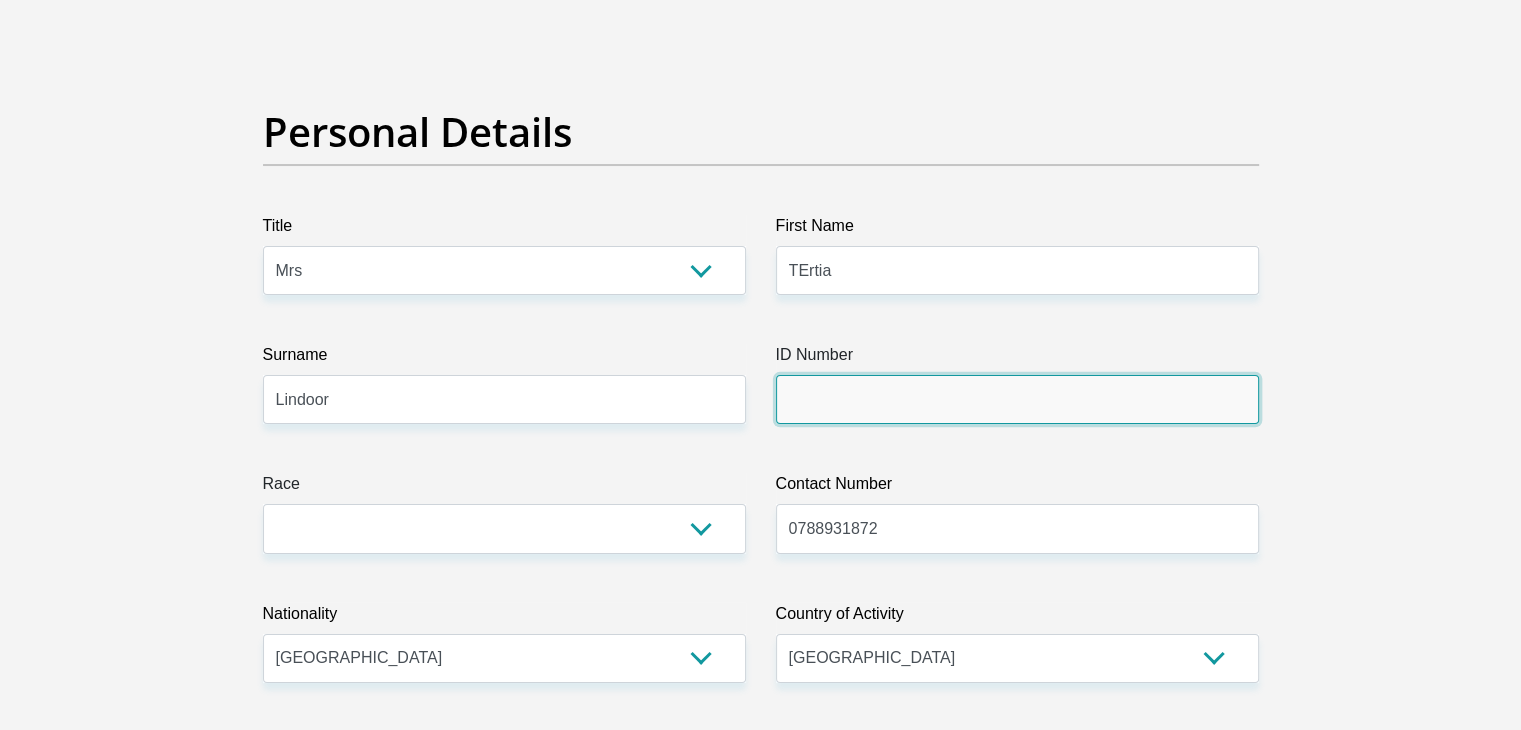 drag, startPoint x: 829, startPoint y: 409, endPoint x: 1257, endPoint y: 437, distance: 428.91492 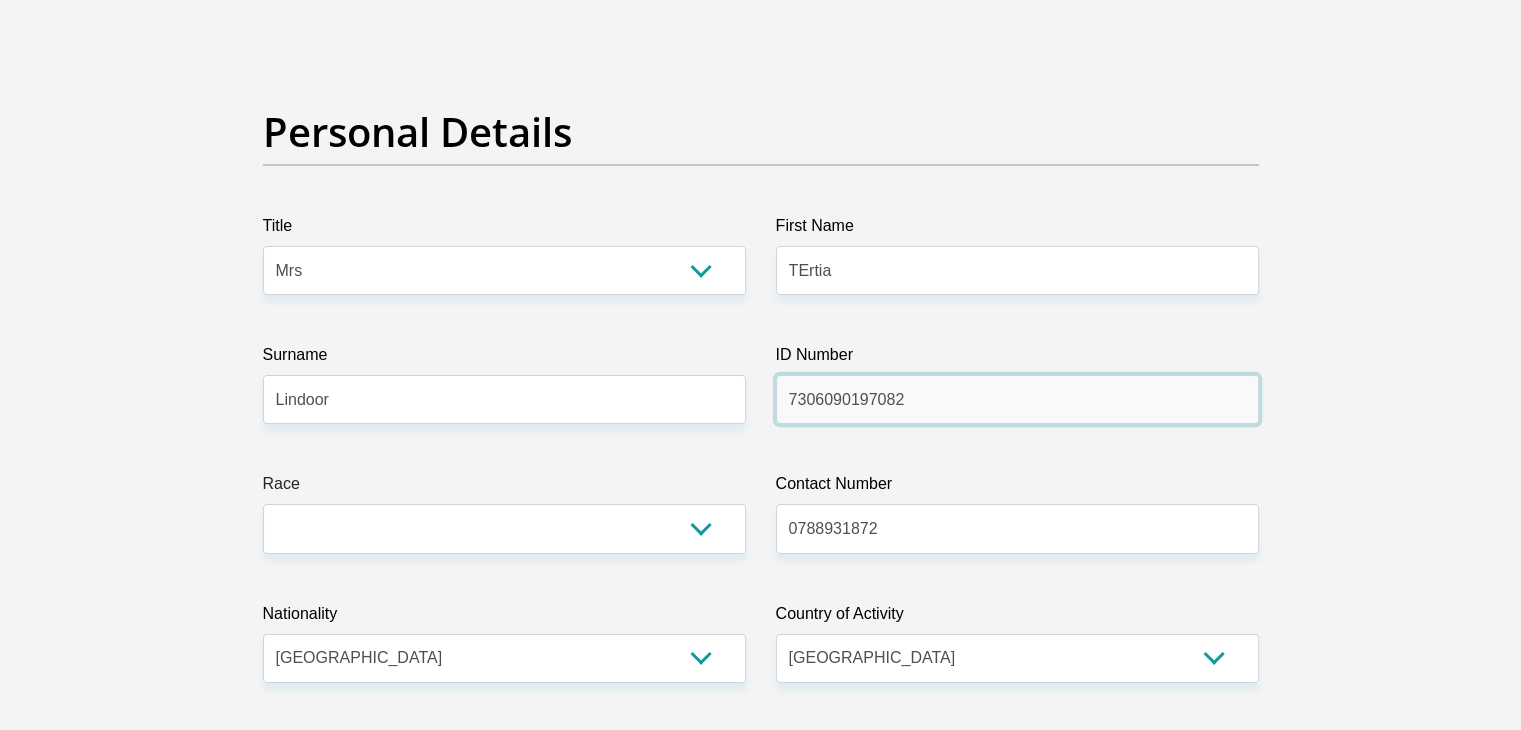 type on "7306090197082" 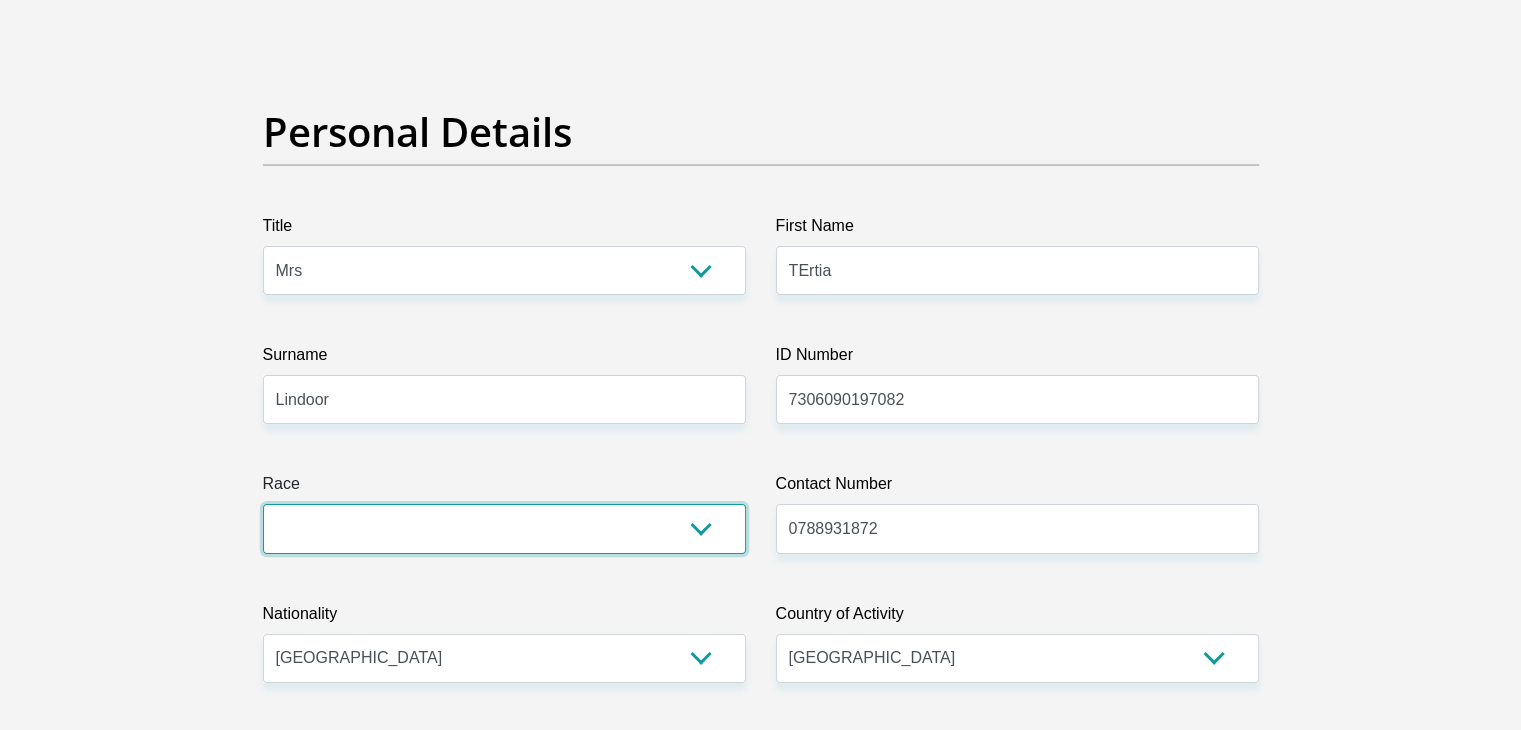 drag, startPoint x: 712, startPoint y: 533, endPoint x: 630, endPoint y: 531, distance: 82.02438 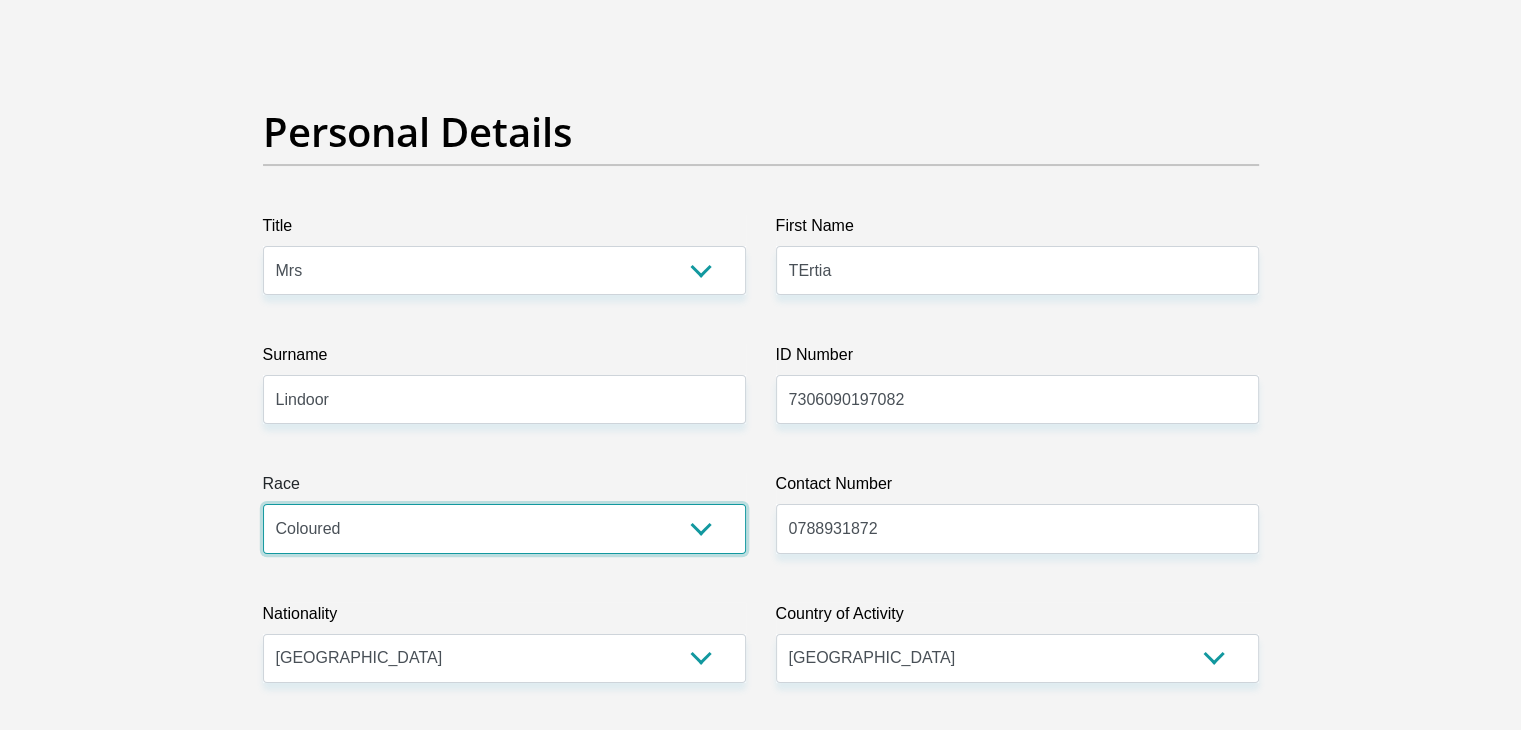 click on "Black
Coloured
Indian
White
Other" at bounding box center [504, 528] 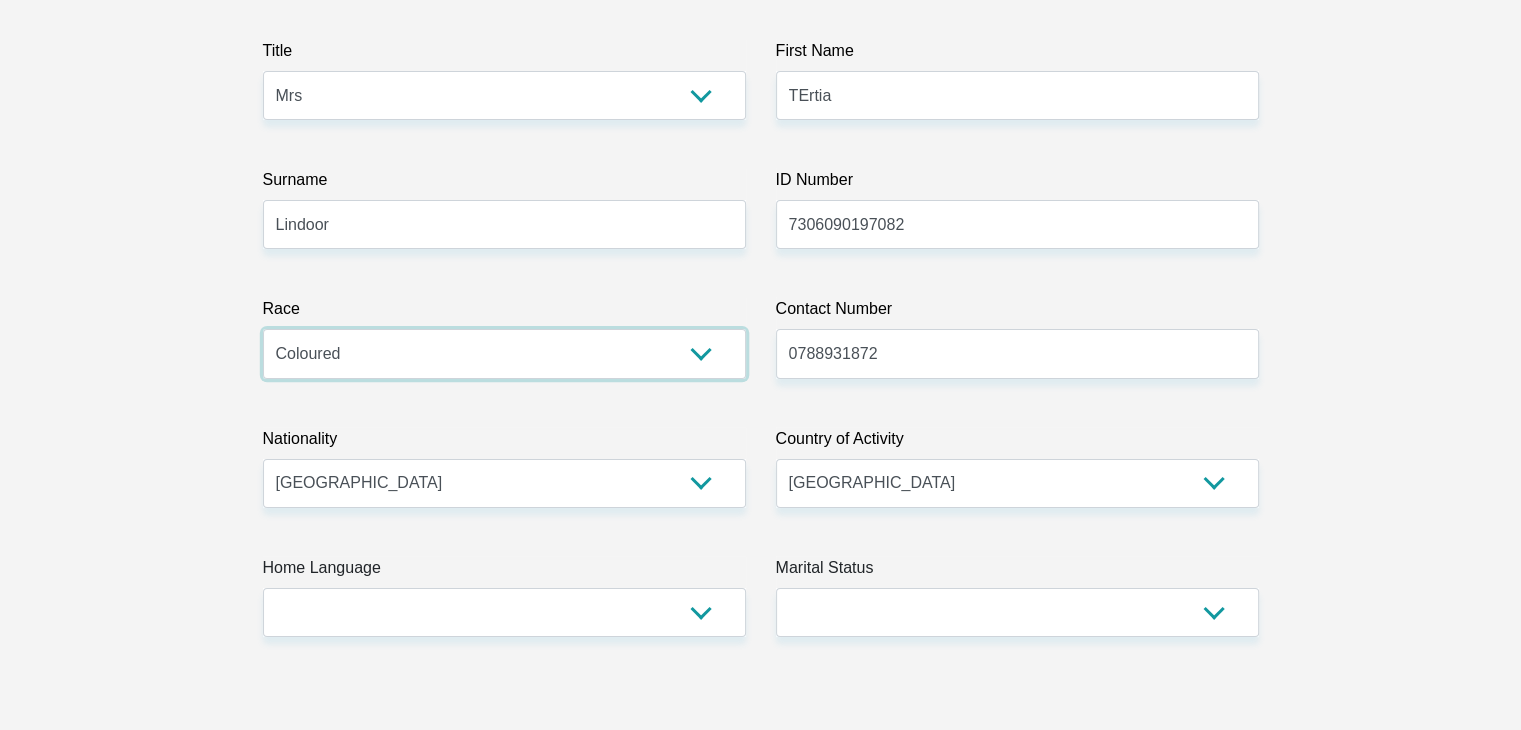 scroll, scrollTop: 300, scrollLeft: 0, axis: vertical 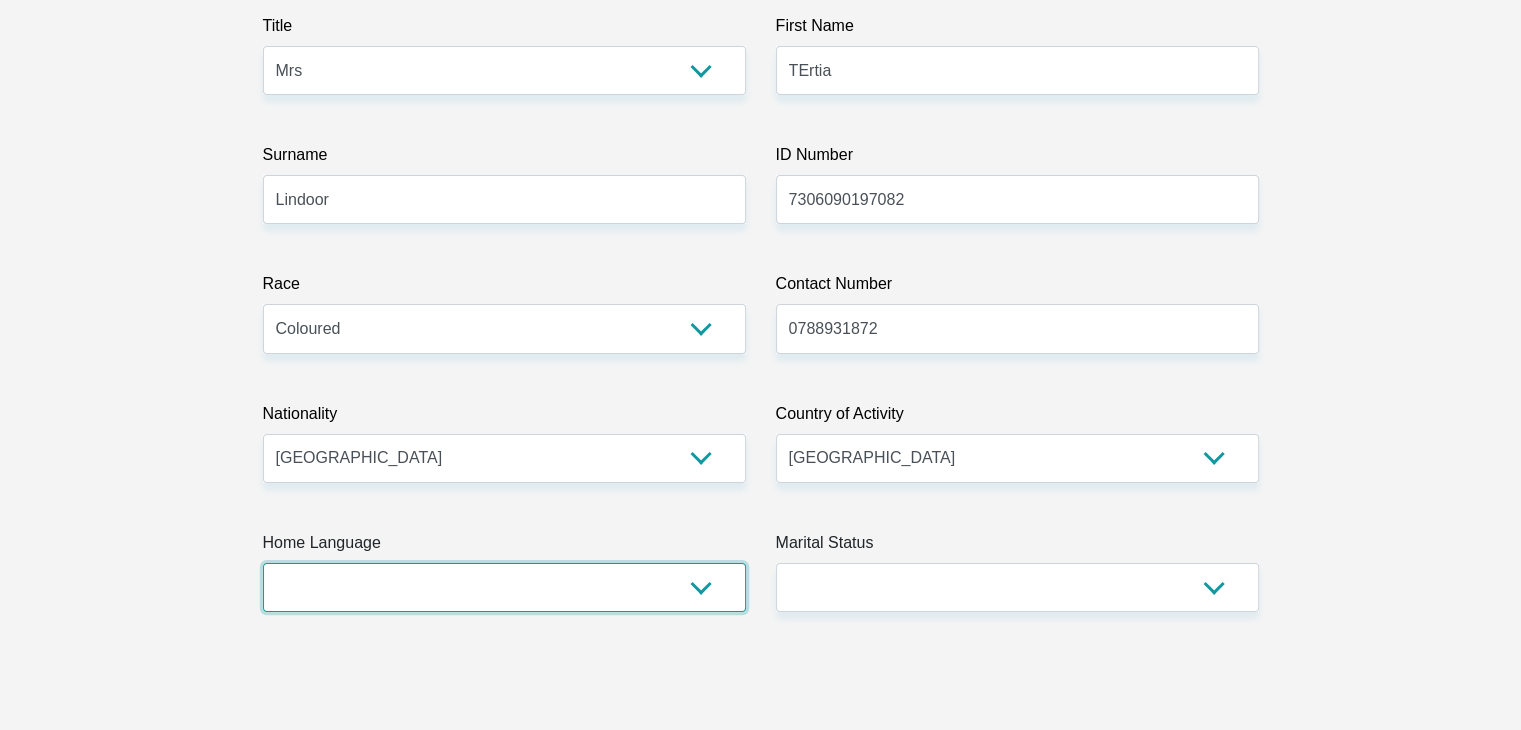 click on "Afrikaans
English
Sepedi
South Ndebele
Southern Sotho
Swati
Tsonga
Tswana
Venda
Xhosa
Zulu
Other" at bounding box center (504, 587) 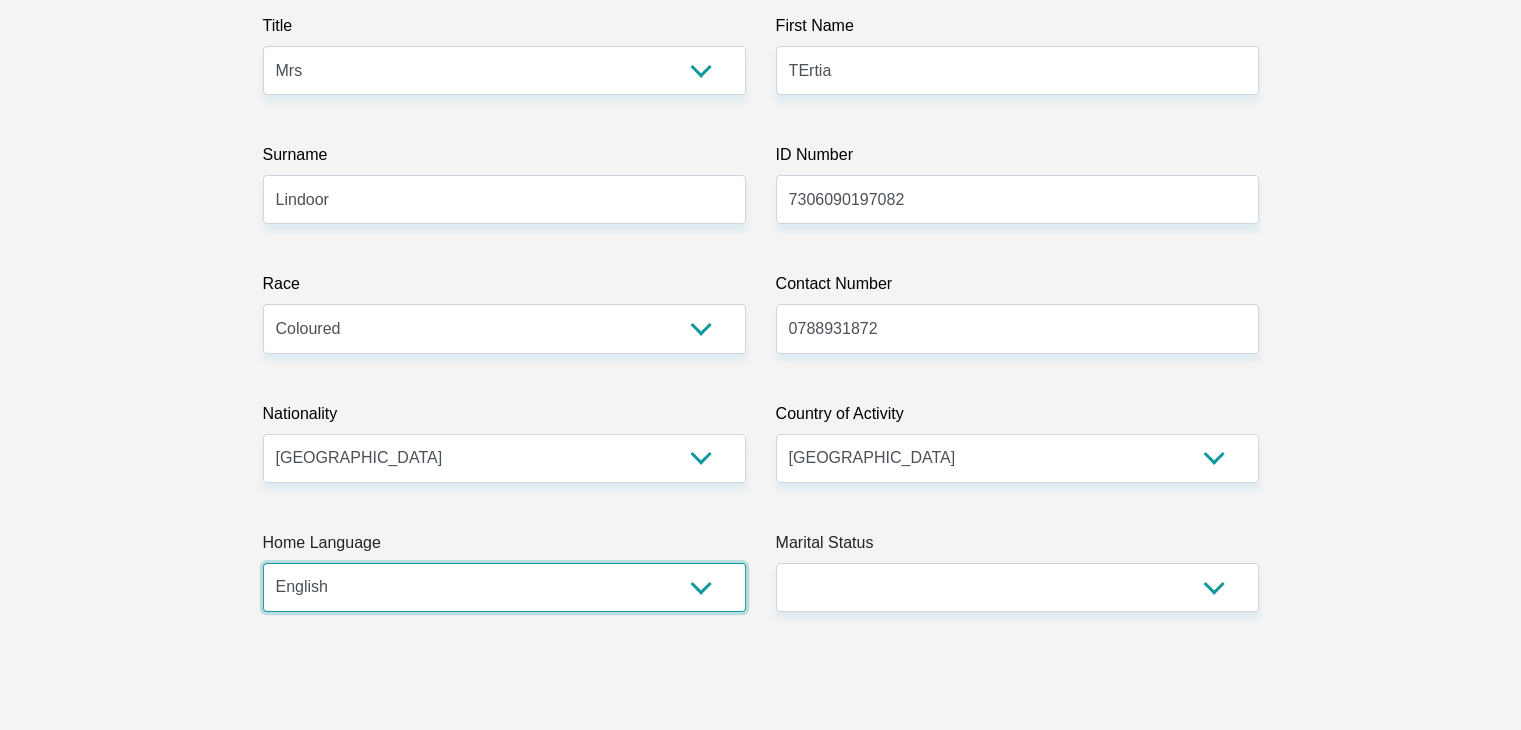 click on "Afrikaans
English
Sepedi
South Ndebele
Southern Sotho
Swati
Tsonga
Tswana
Venda
Xhosa
Zulu
Other" at bounding box center (504, 587) 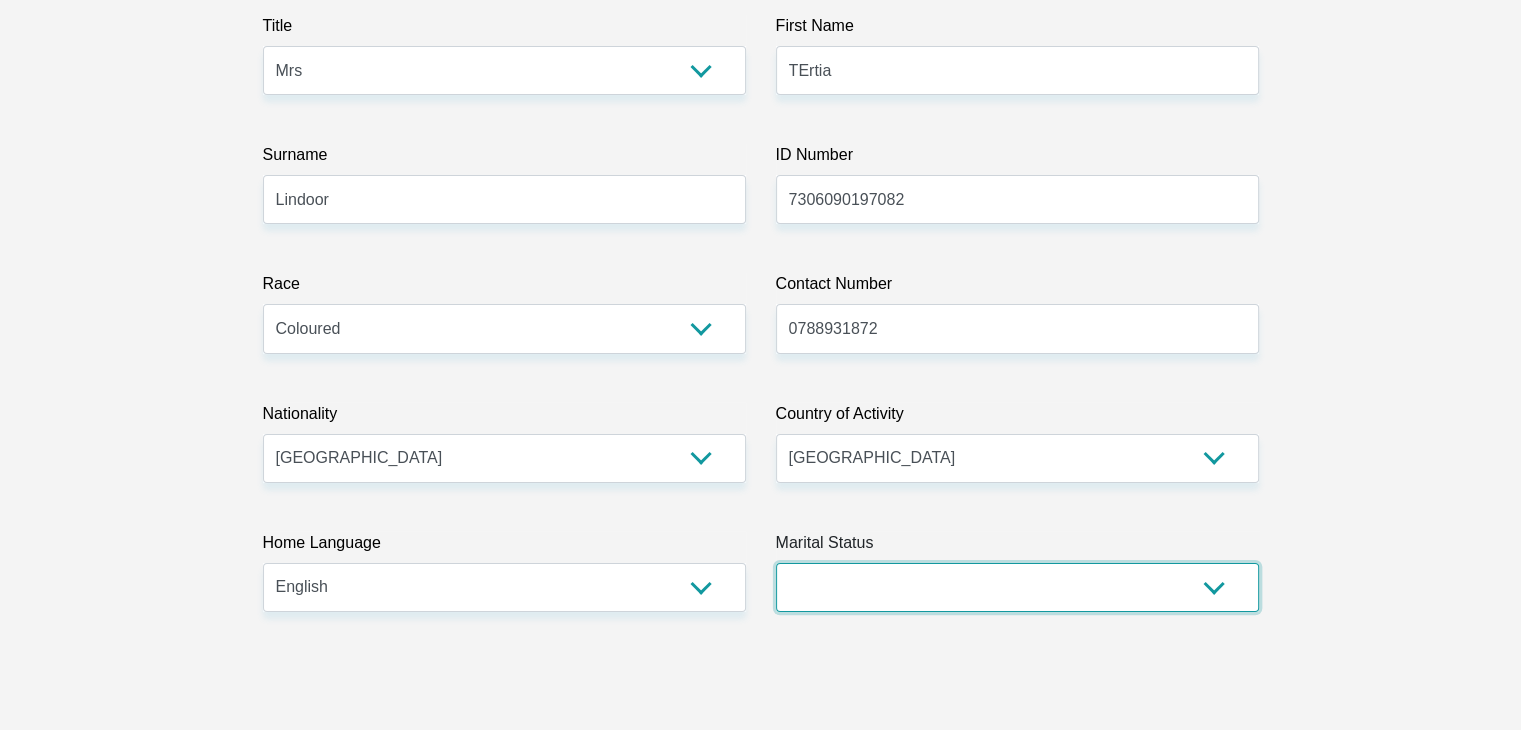 click on "Married ANC
Single
Divorced
Widowed
Married COP or Customary Law" at bounding box center (1017, 587) 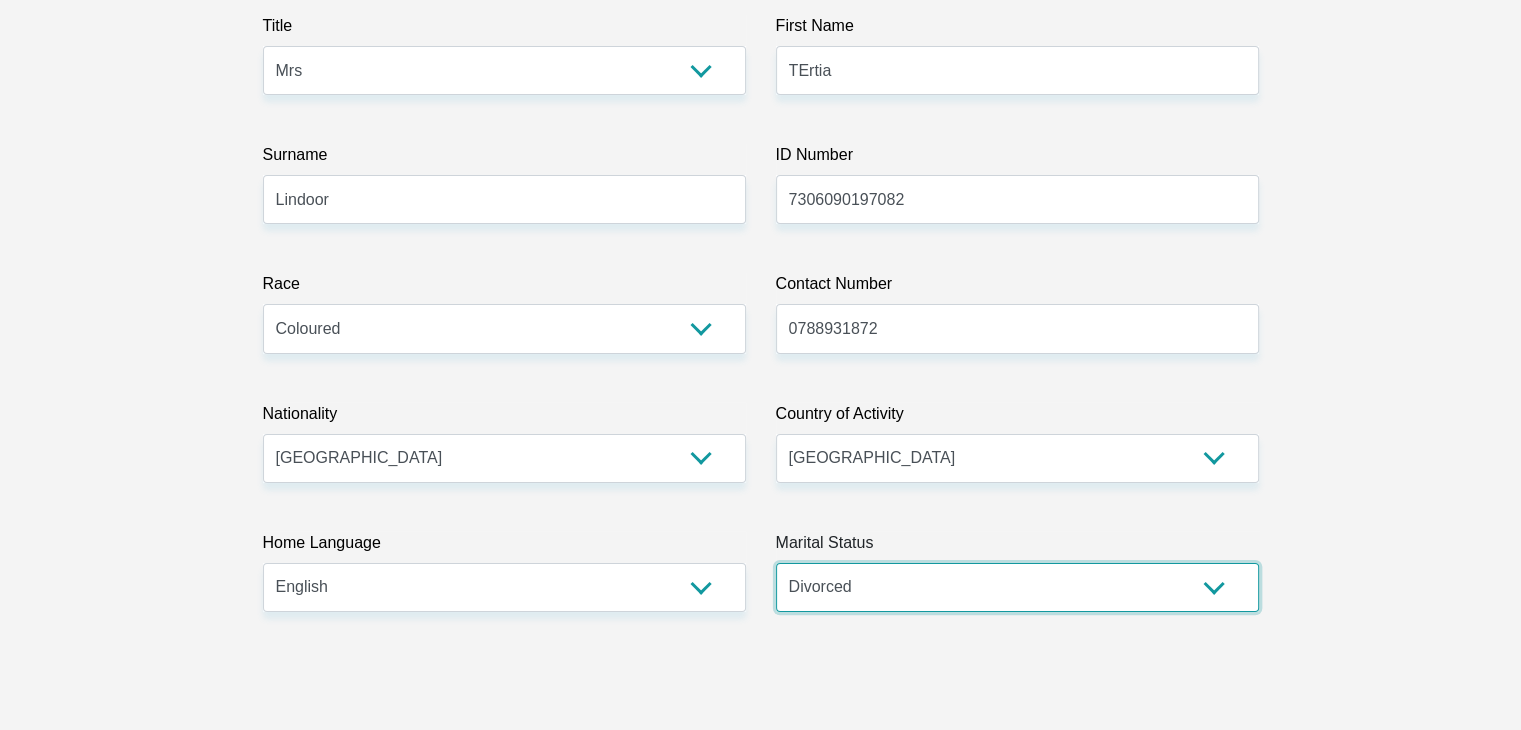 click on "Married ANC
Single
Divorced
Widowed
Married COP or Customary Law" at bounding box center [1017, 587] 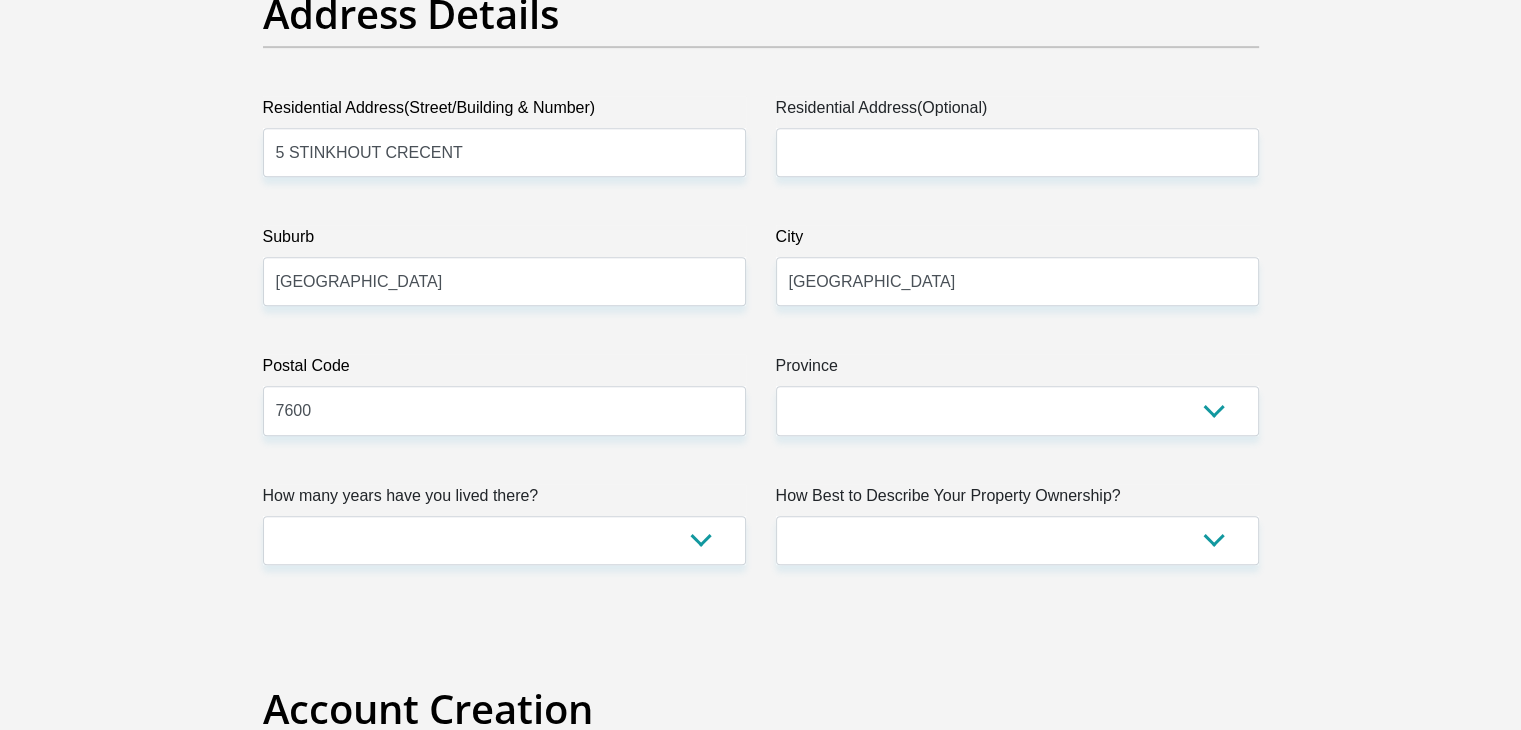 scroll, scrollTop: 1100, scrollLeft: 0, axis: vertical 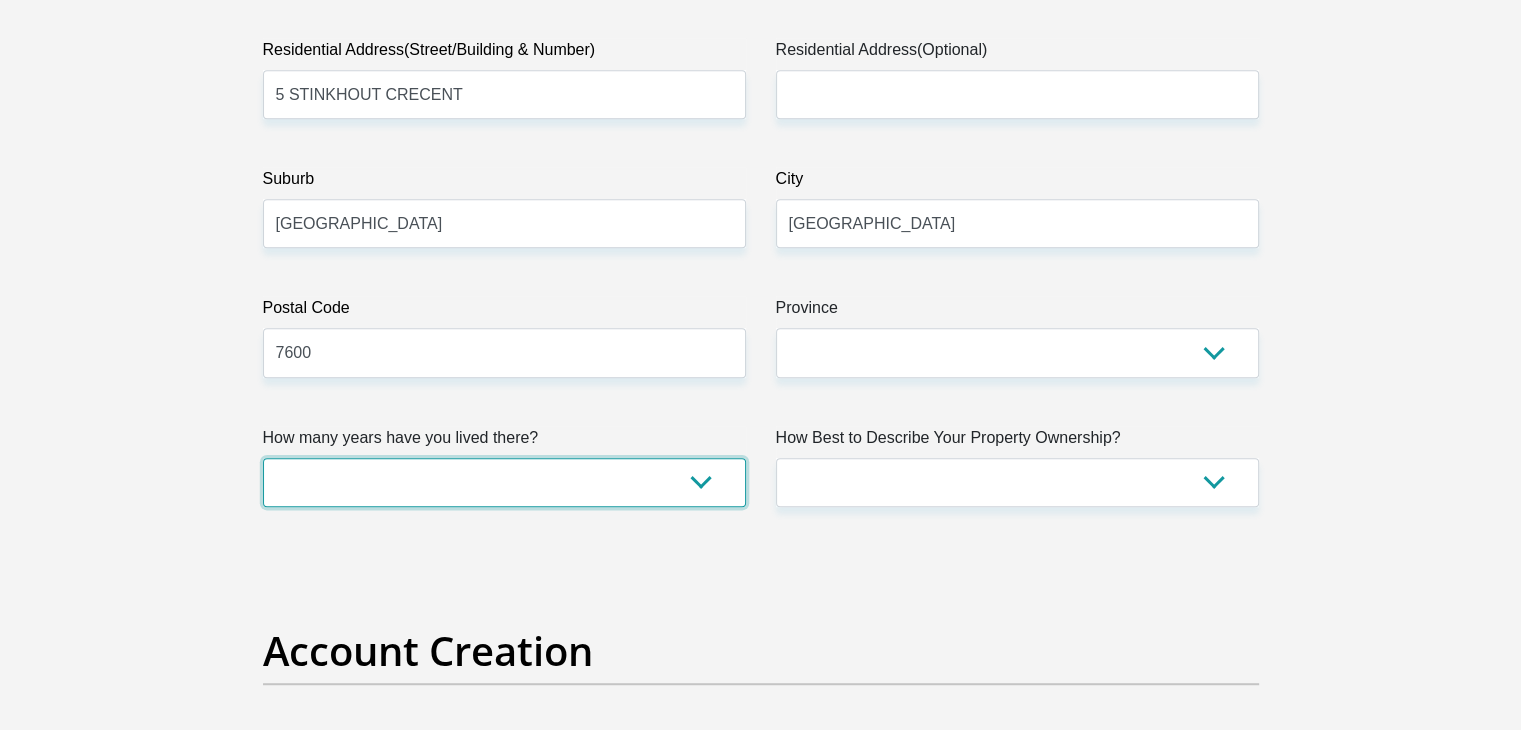 click on "less than 1 year
1-3 years
3-5 years
5+ years" at bounding box center [504, 482] 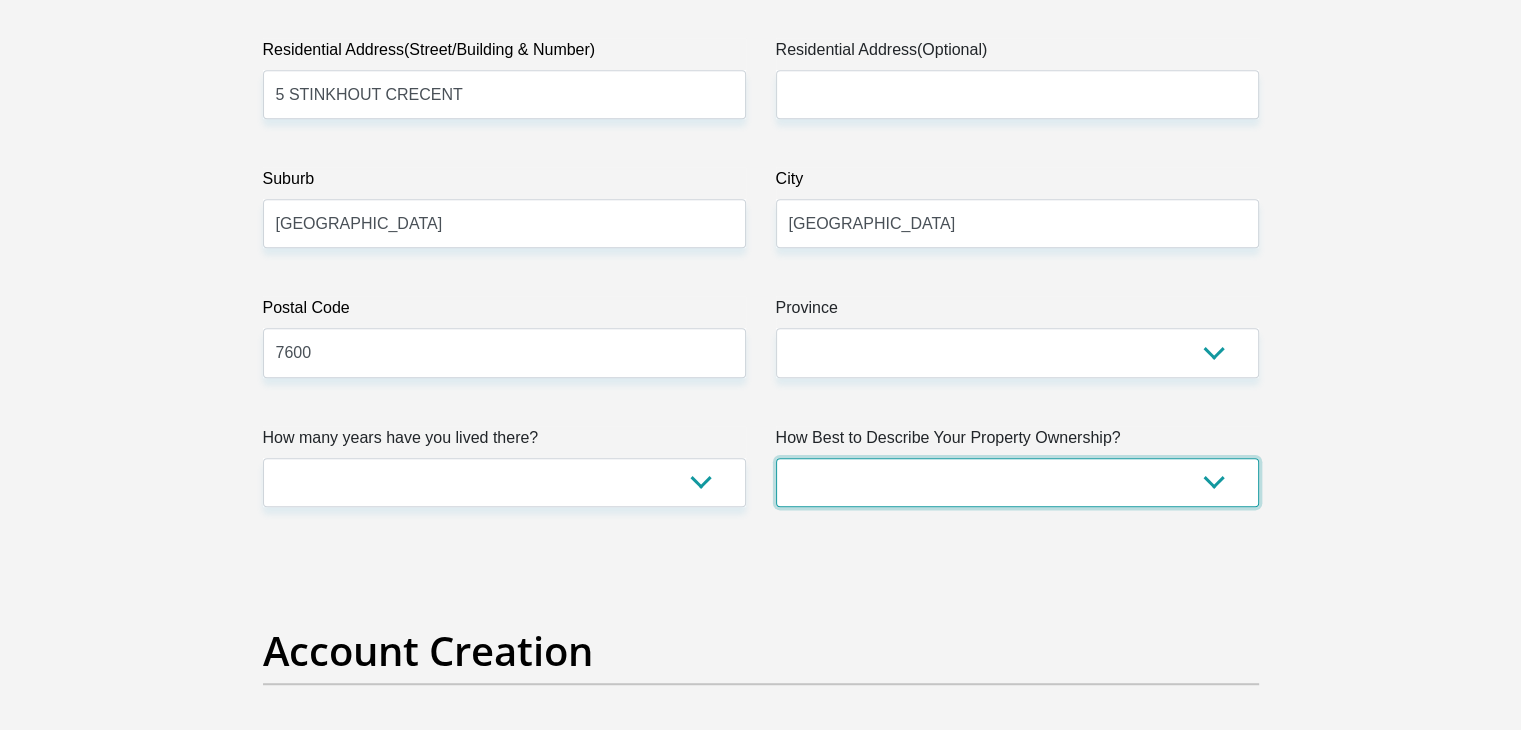 click on "Owned
Rented
Family Owned
Company Dwelling" at bounding box center [1017, 482] 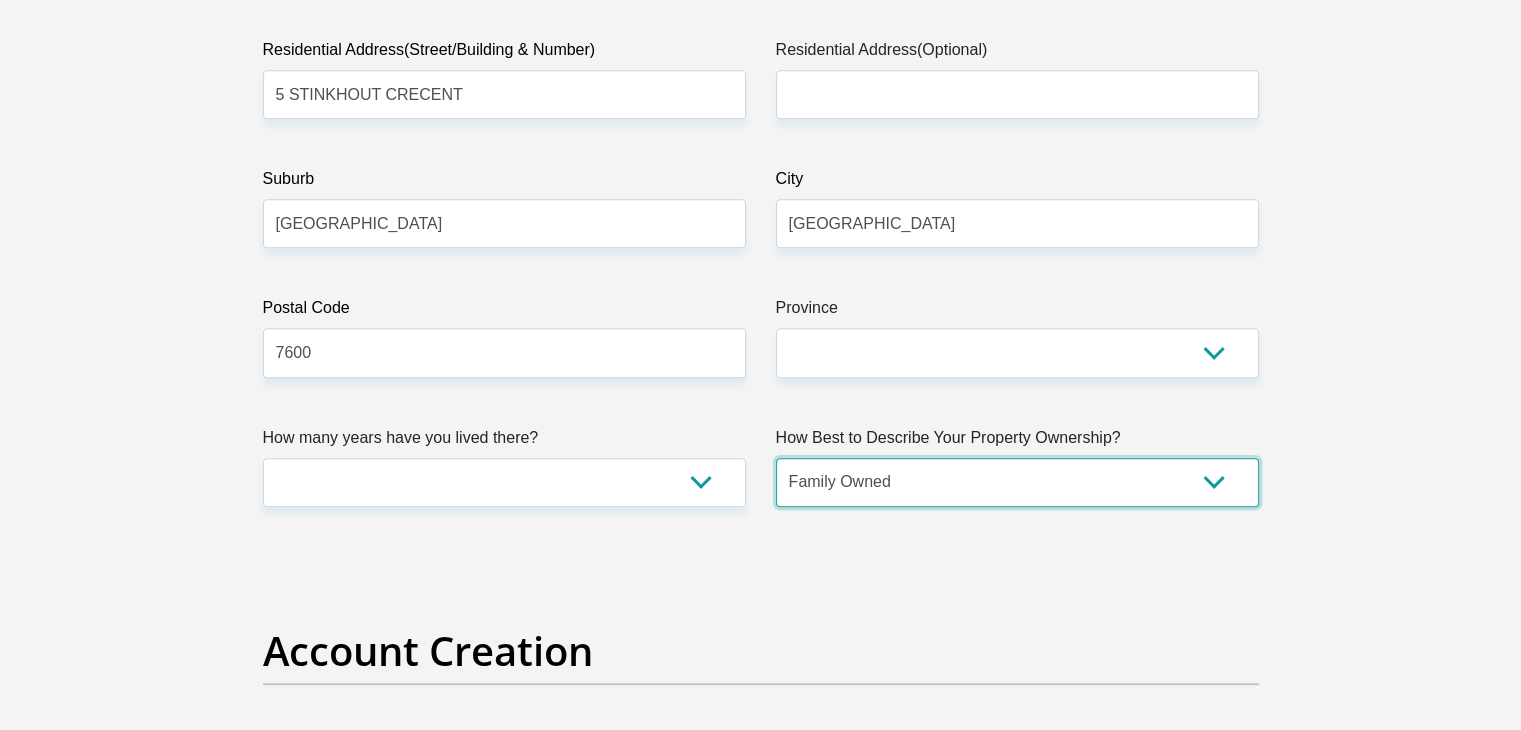 click on "Owned
Rented
Family Owned
Company Dwelling" at bounding box center (1017, 482) 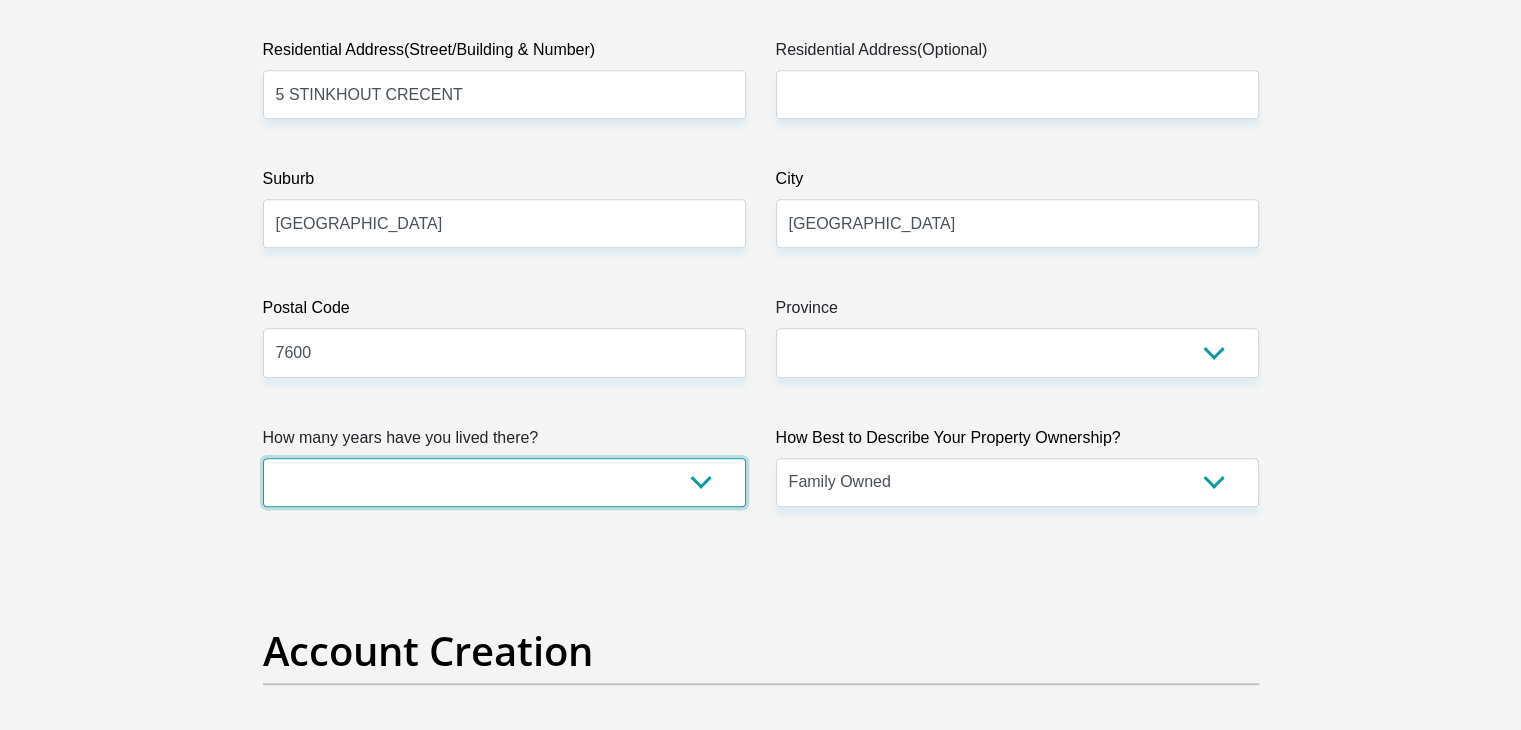 click on "less than 1 year
1-3 years
3-5 years
5+ years" at bounding box center [504, 482] 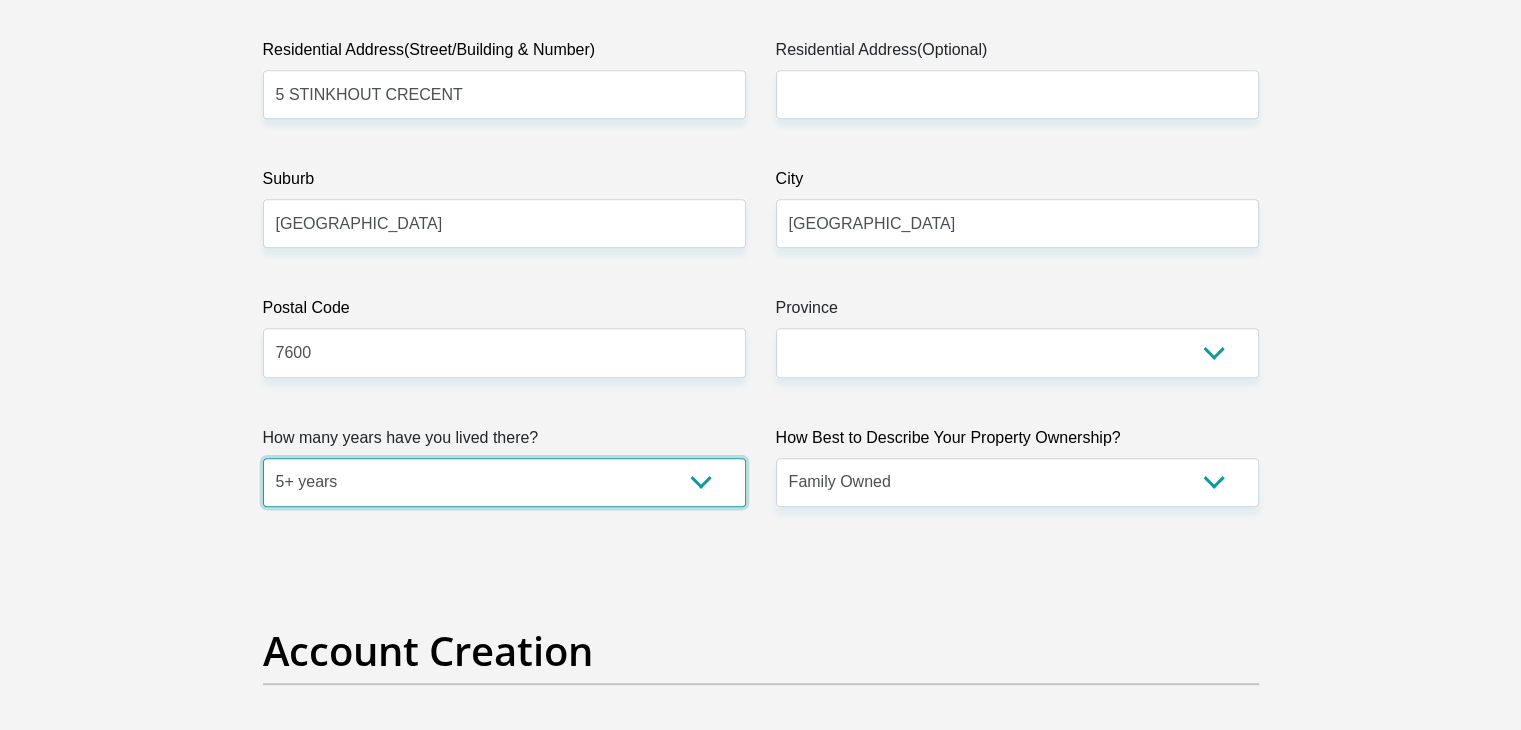 click on "less than 1 year
1-3 years
3-5 years
5+ years" at bounding box center (504, 482) 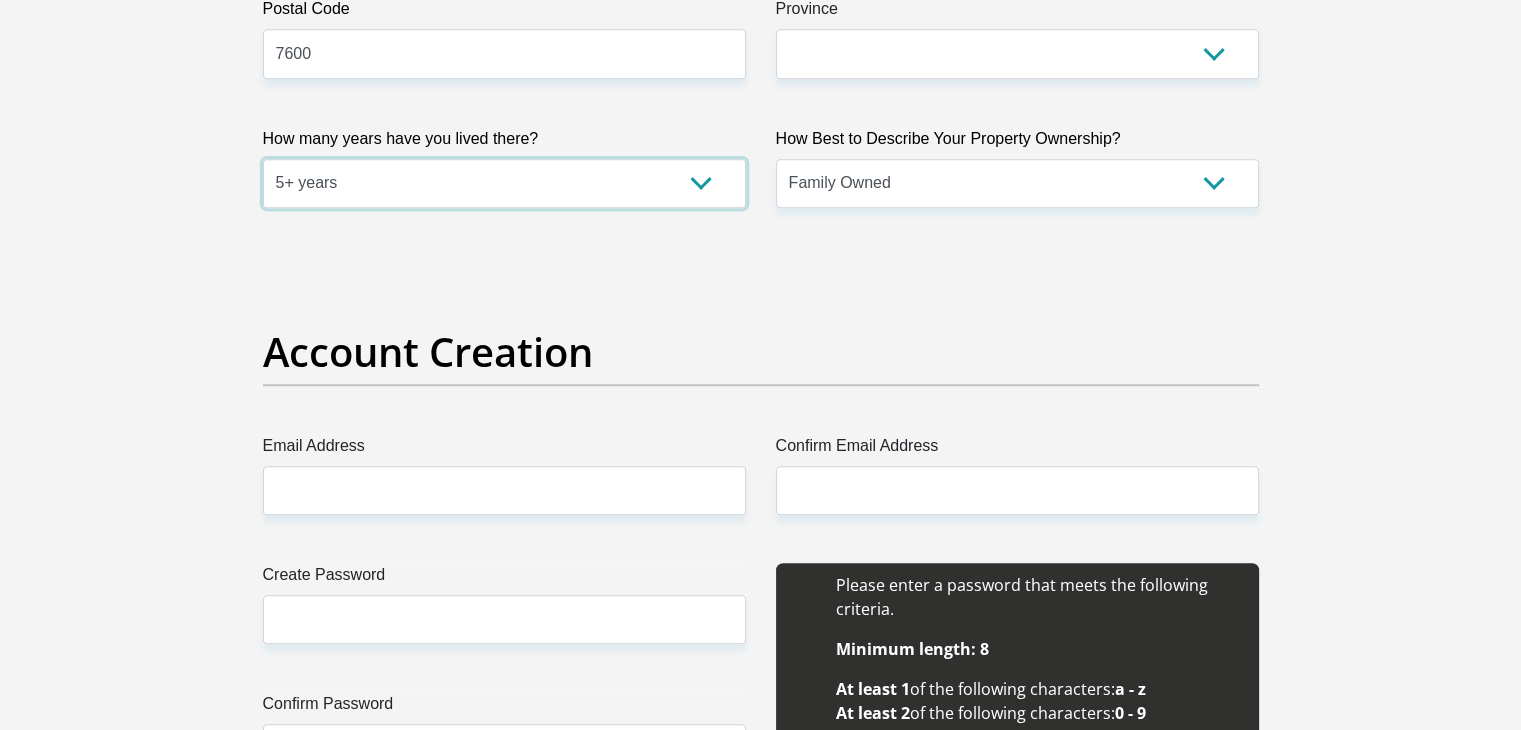 scroll, scrollTop: 1400, scrollLeft: 0, axis: vertical 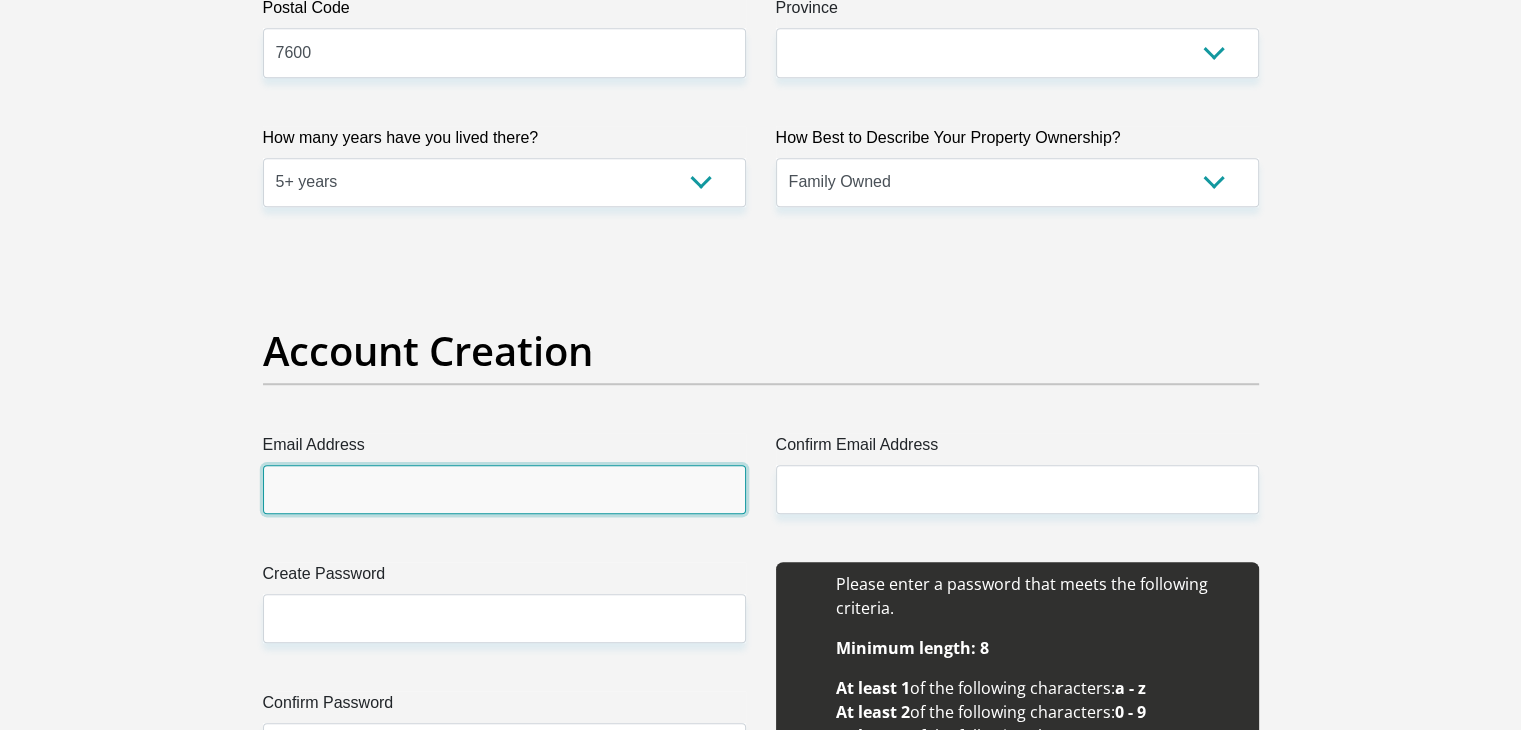 click on "Email Address" at bounding box center [504, 489] 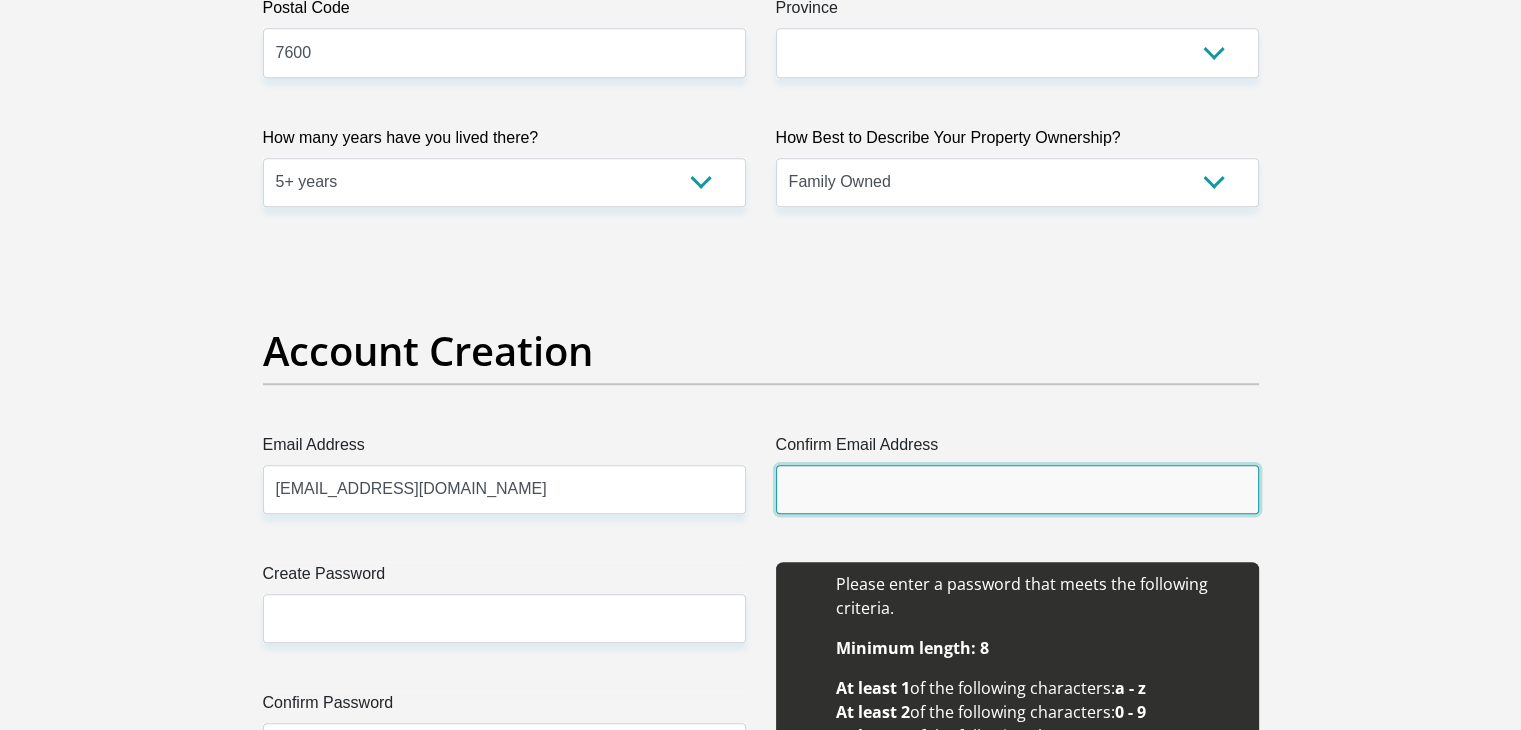 type on "[EMAIL_ADDRESS][DOMAIN_NAME]" 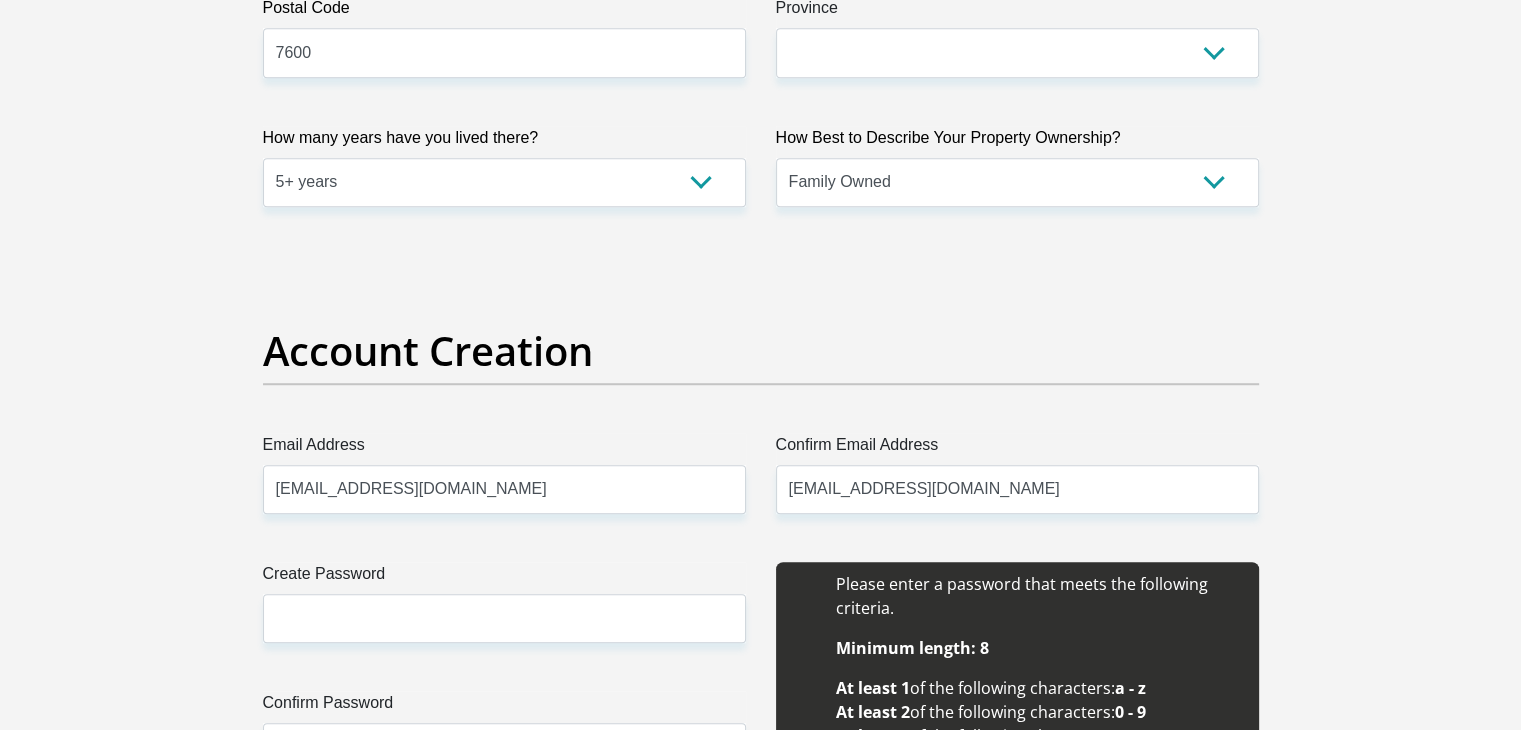 type 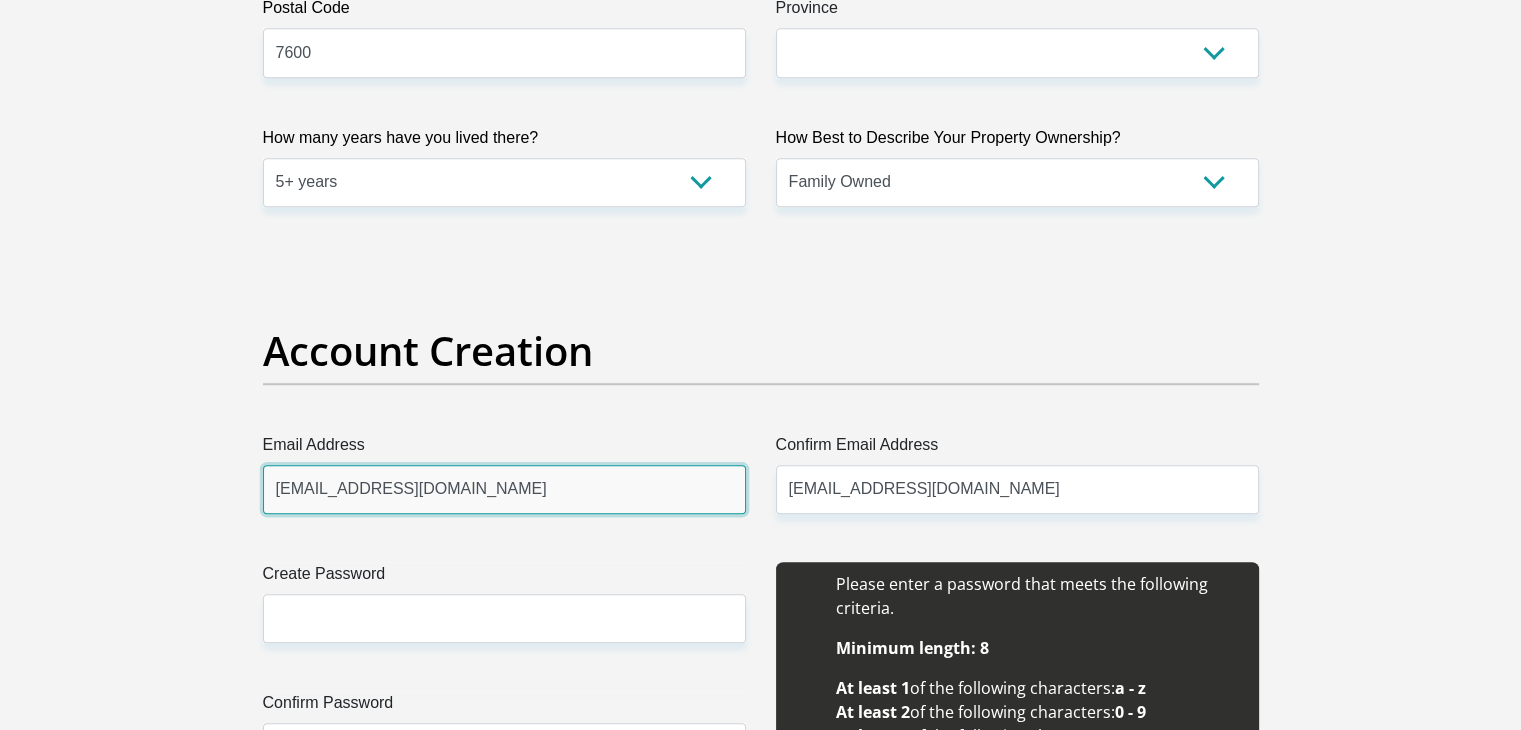 type 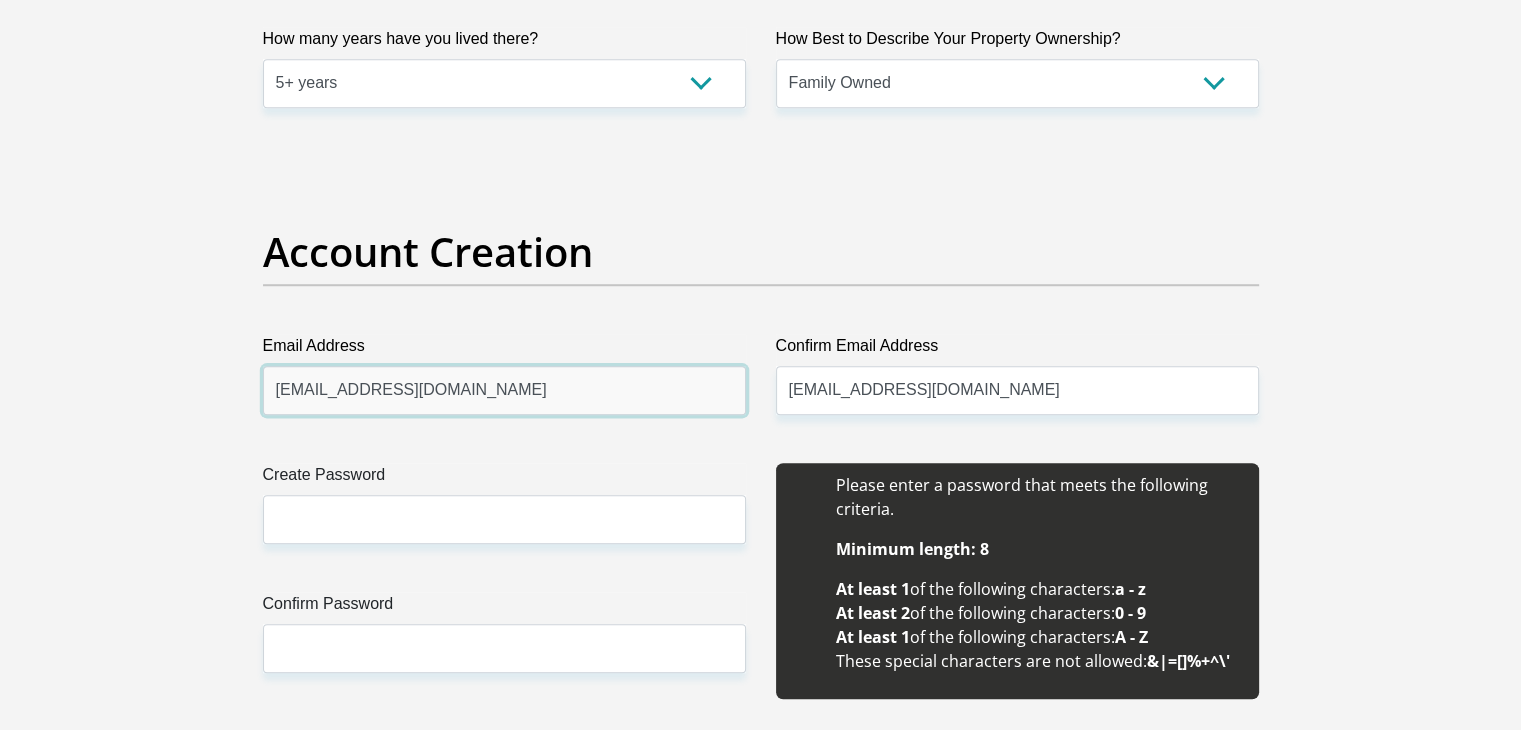 scroll, scrollTop: 1500, scrollLeft: 0, axis: vertical 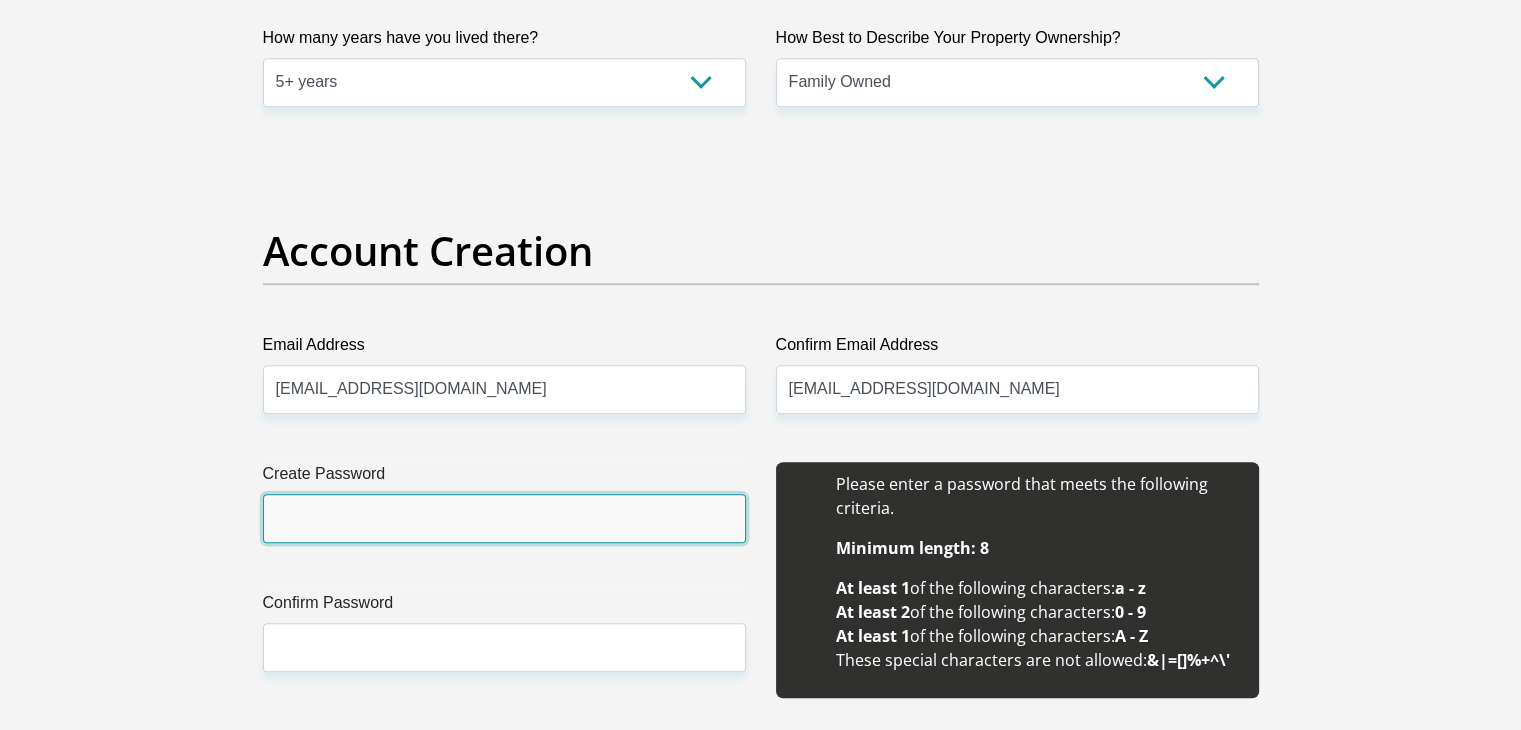 drag, startPoint x: 660, startPoint y: 516, endPoint x: 685, endPoint y: 509, distance: 25.96151 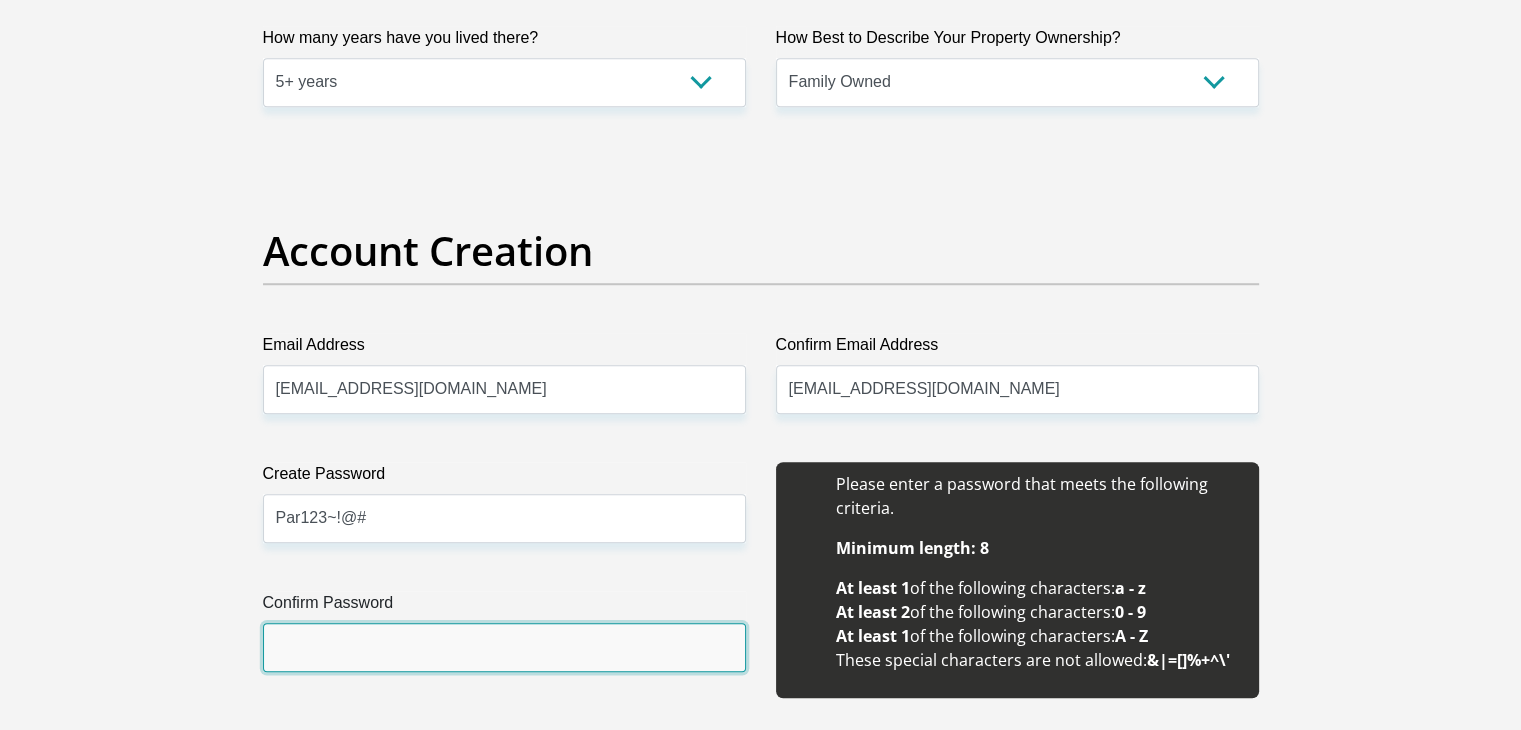 click on "Confirm Password" at bounding box center [504, 647] 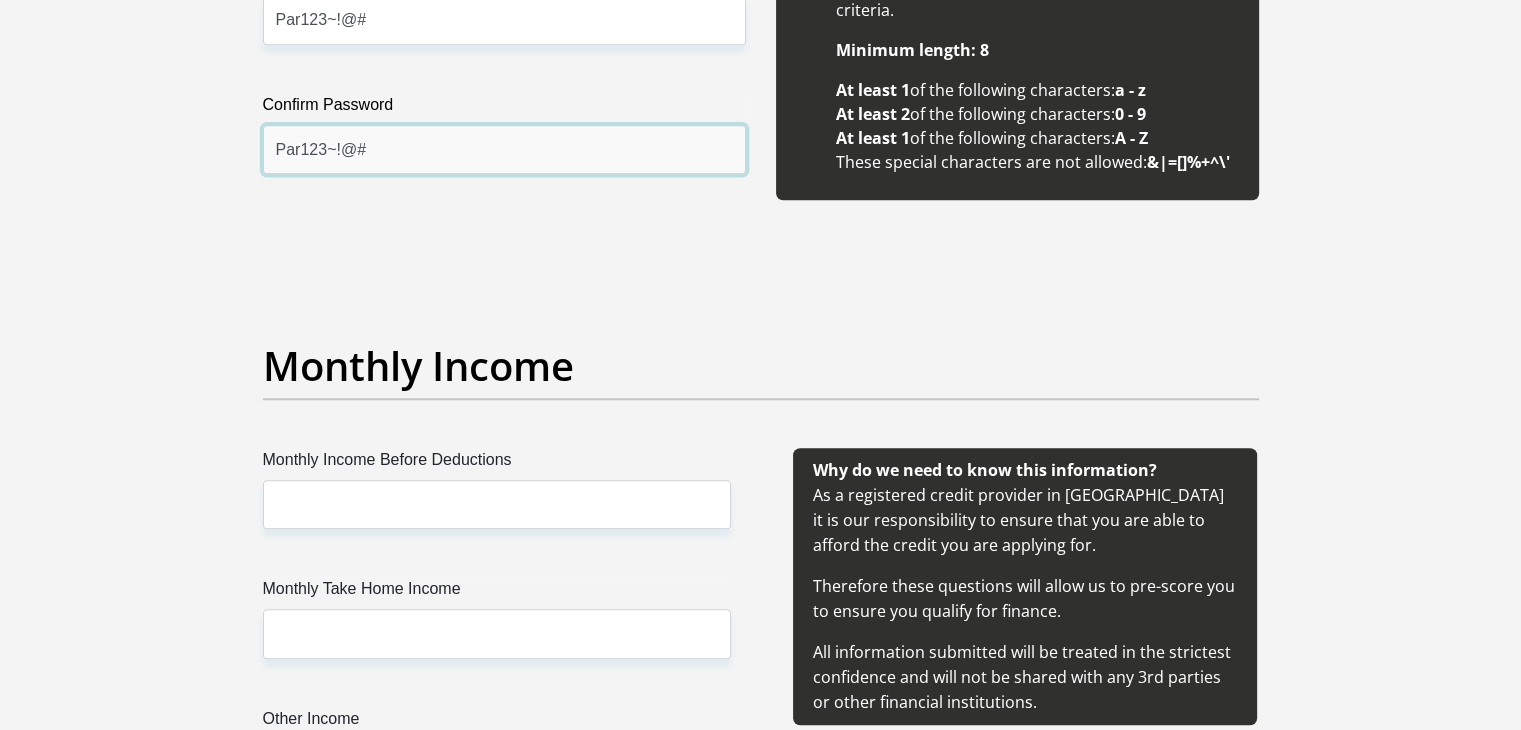 scroll, scrollTop: 2000, scrollLeft: 0, axis: vertical 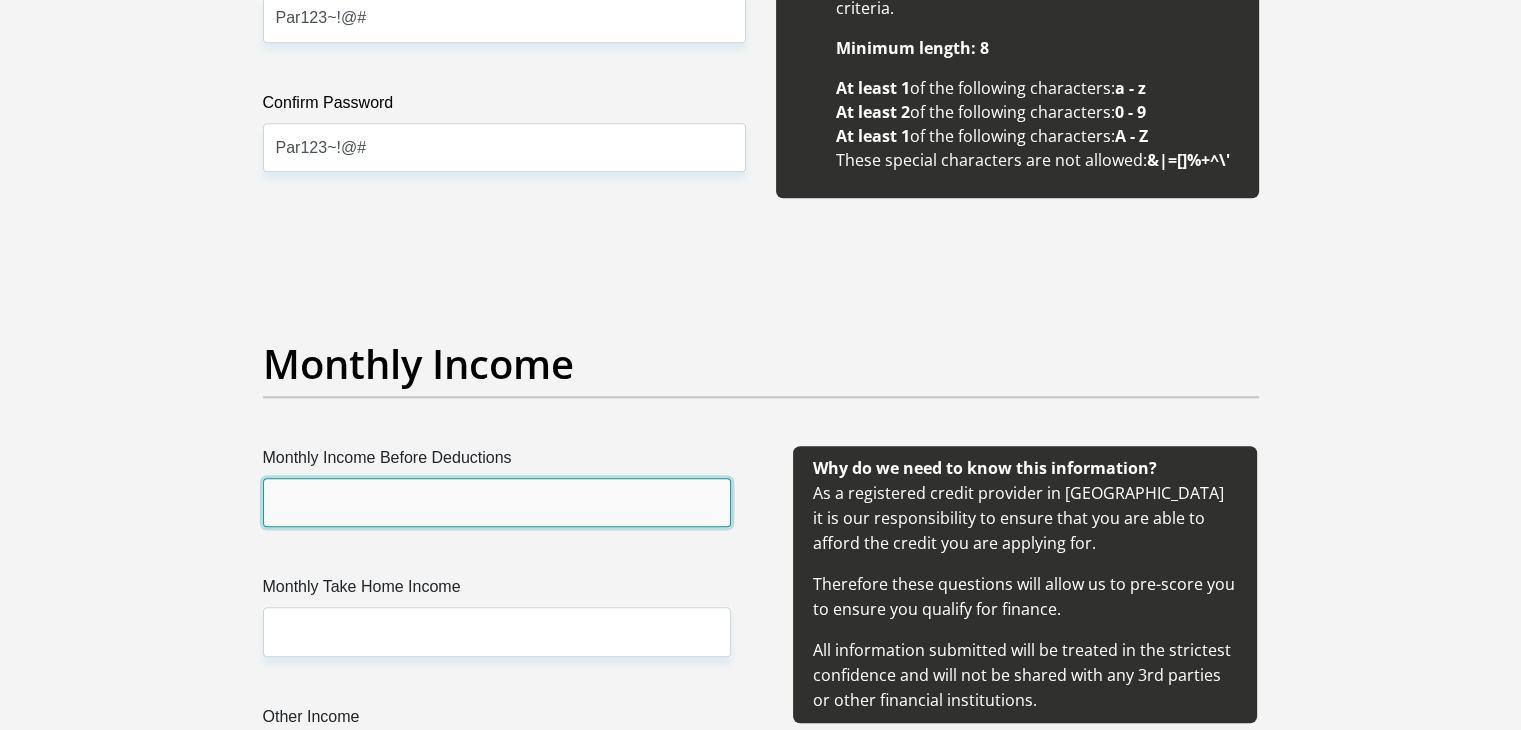 click on "Monthly Income Before Deductions" at bounding box center (497, 502) 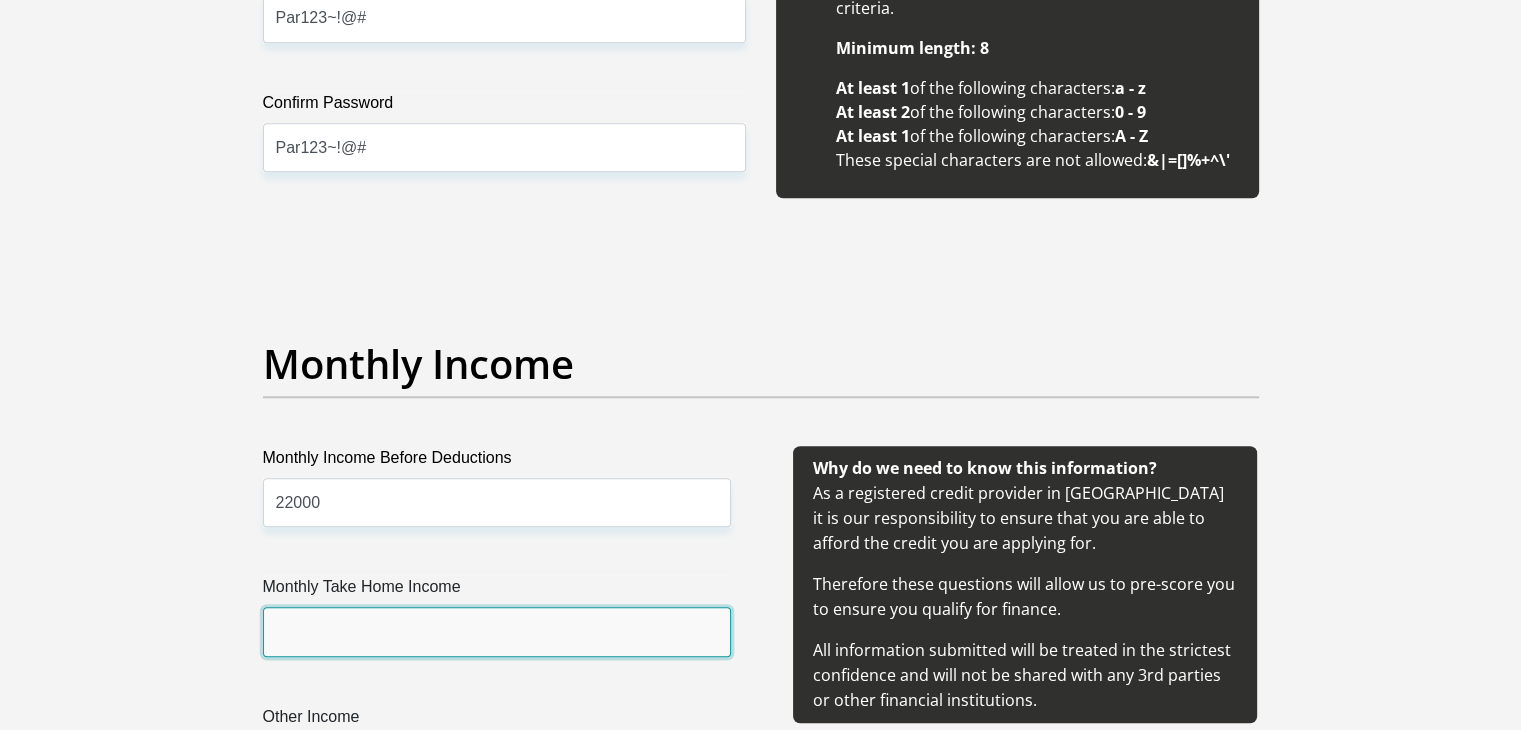 click on "Monthly Take Home Income" at bounding box center [497, 631] 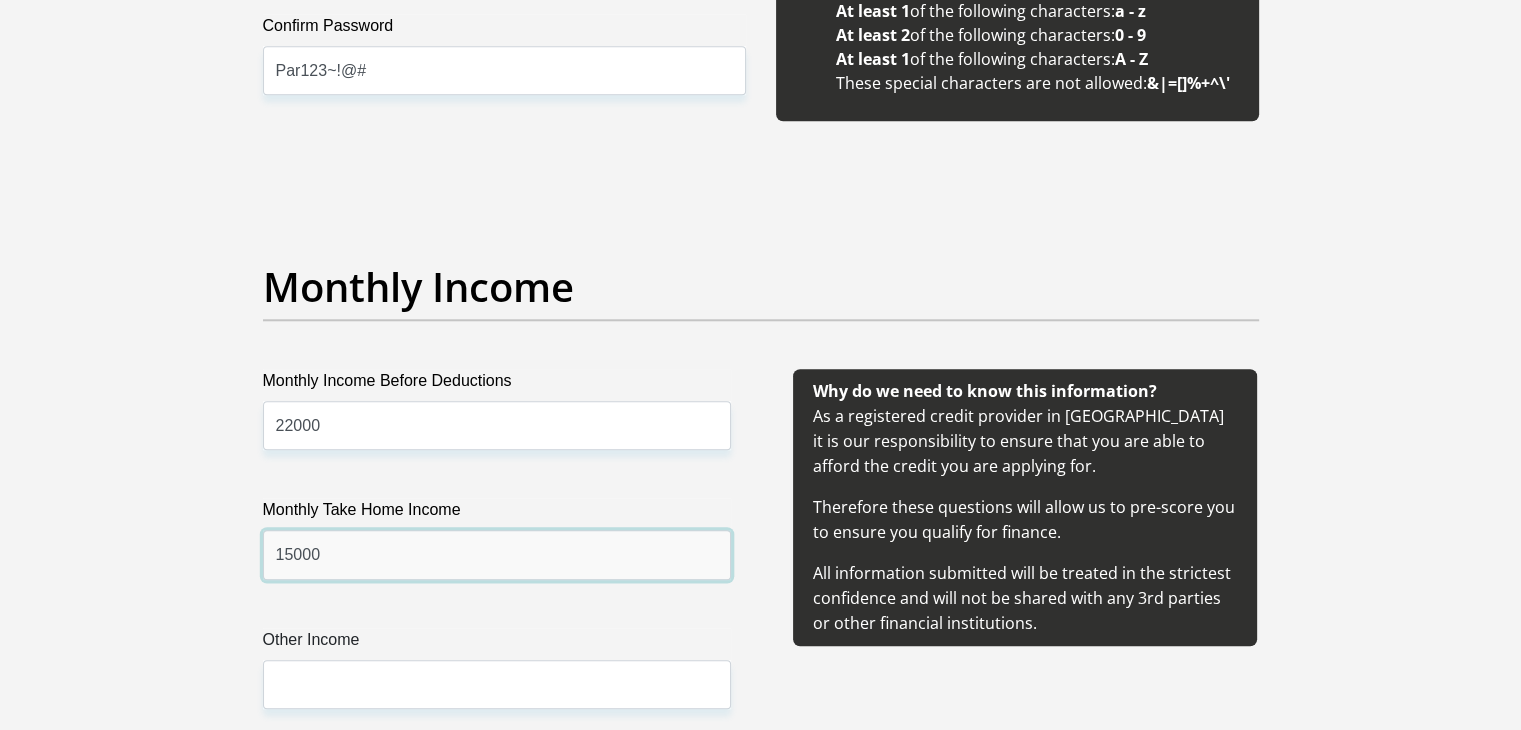 scroll, scrollTop: 2300, scrollLeft: 0, axis: vertical 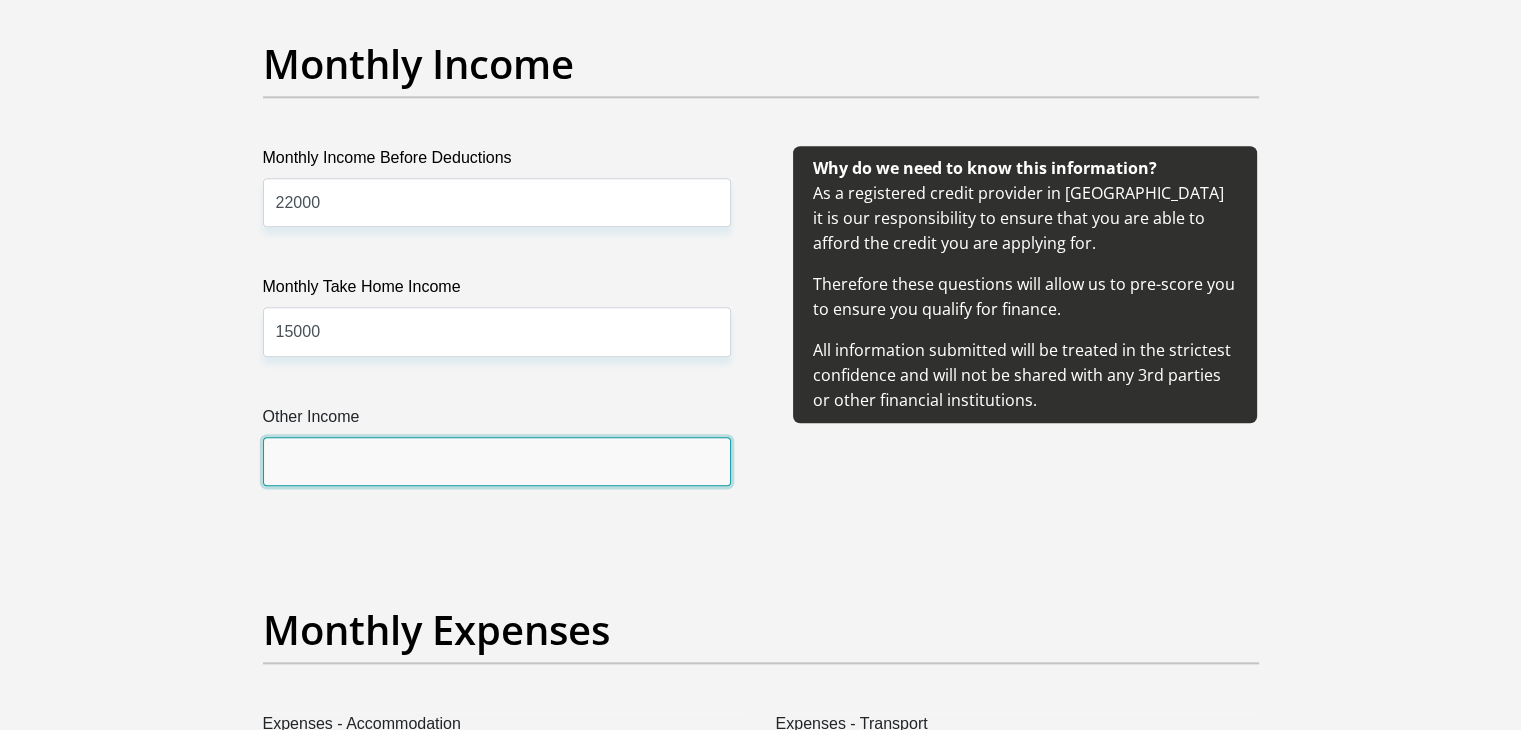 click on "Other Income" at bounding box center [497, 461] 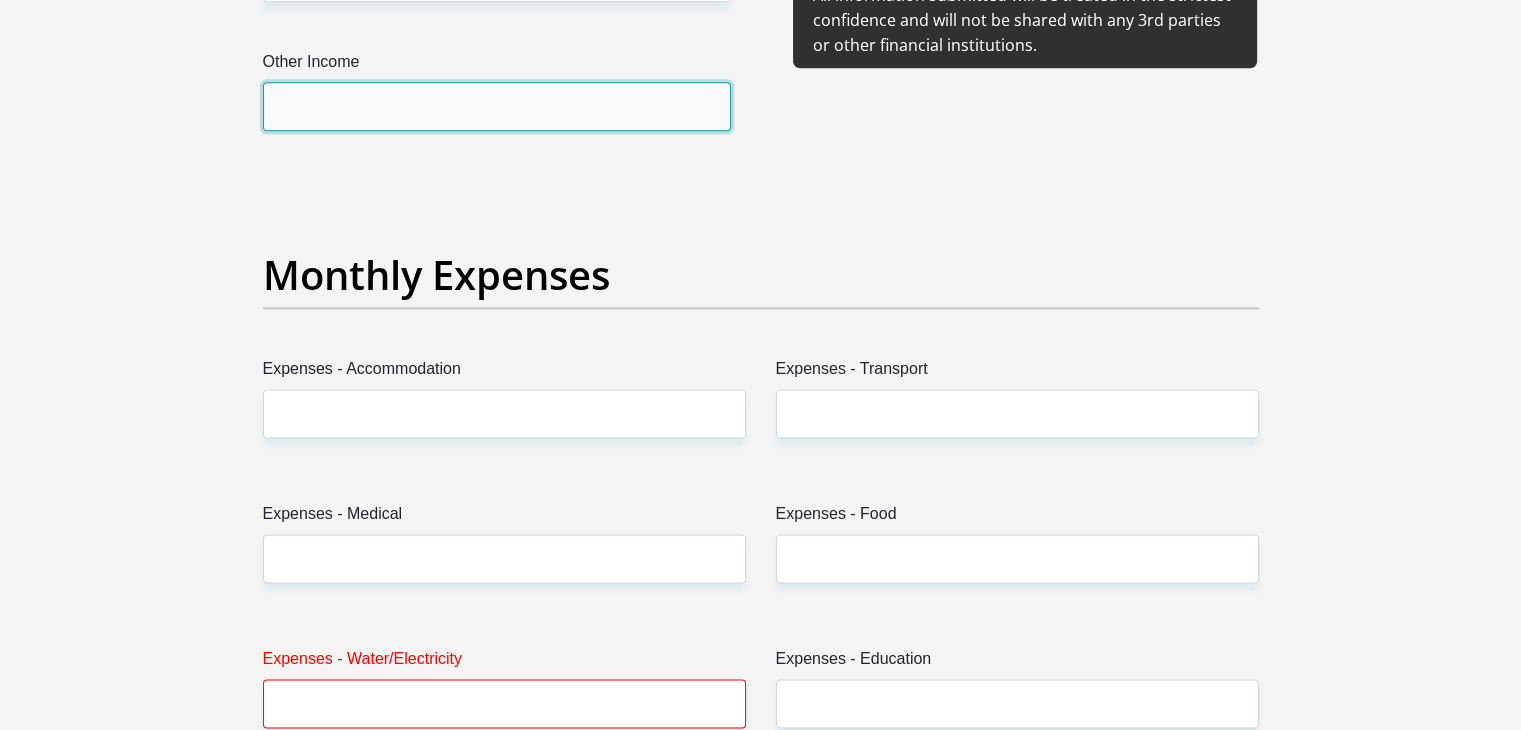 scroll, scrollTop: 2700, scrollLeft: 0, axis: vertical 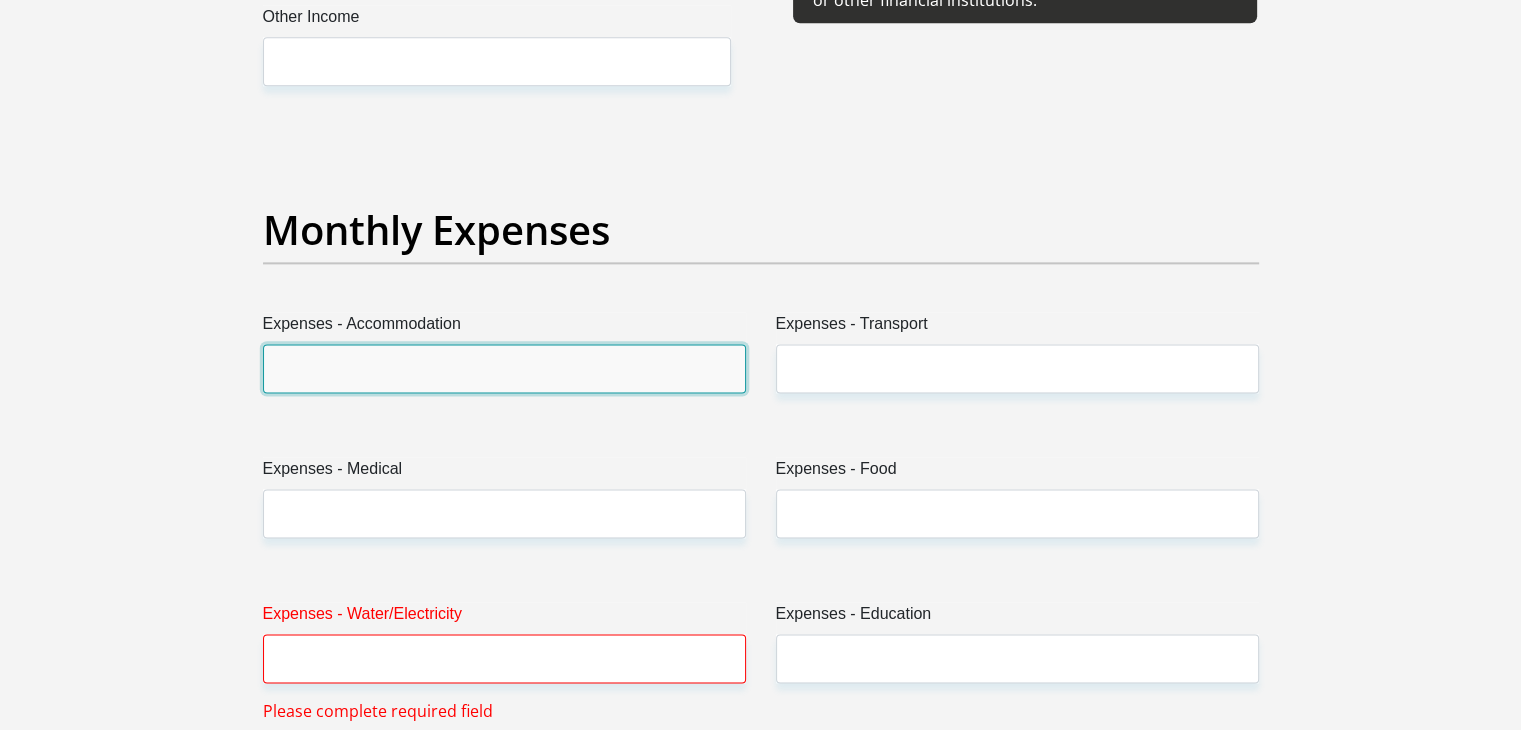 click on "Expenses - Accommodation" at bounding box center (504, 368) 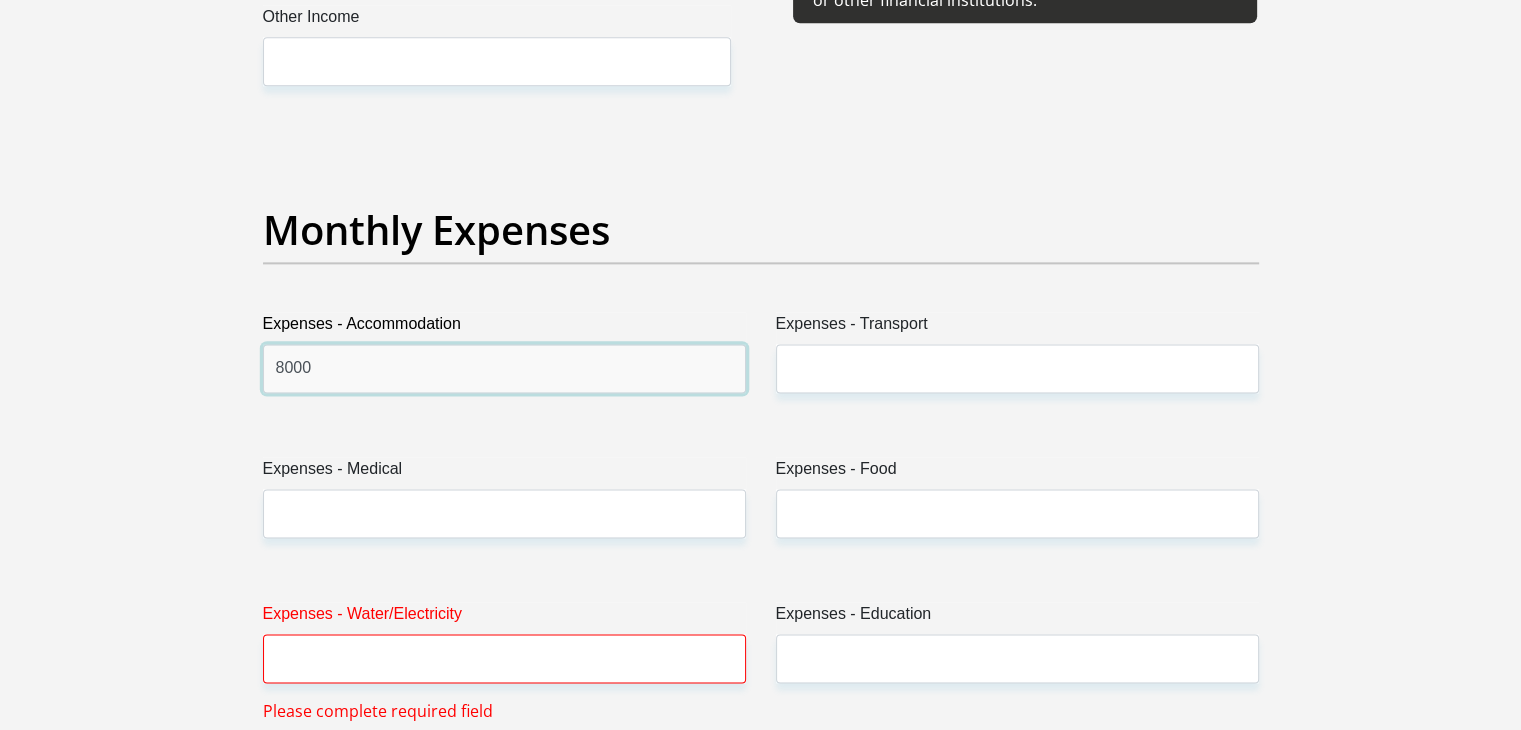 type on "8000" 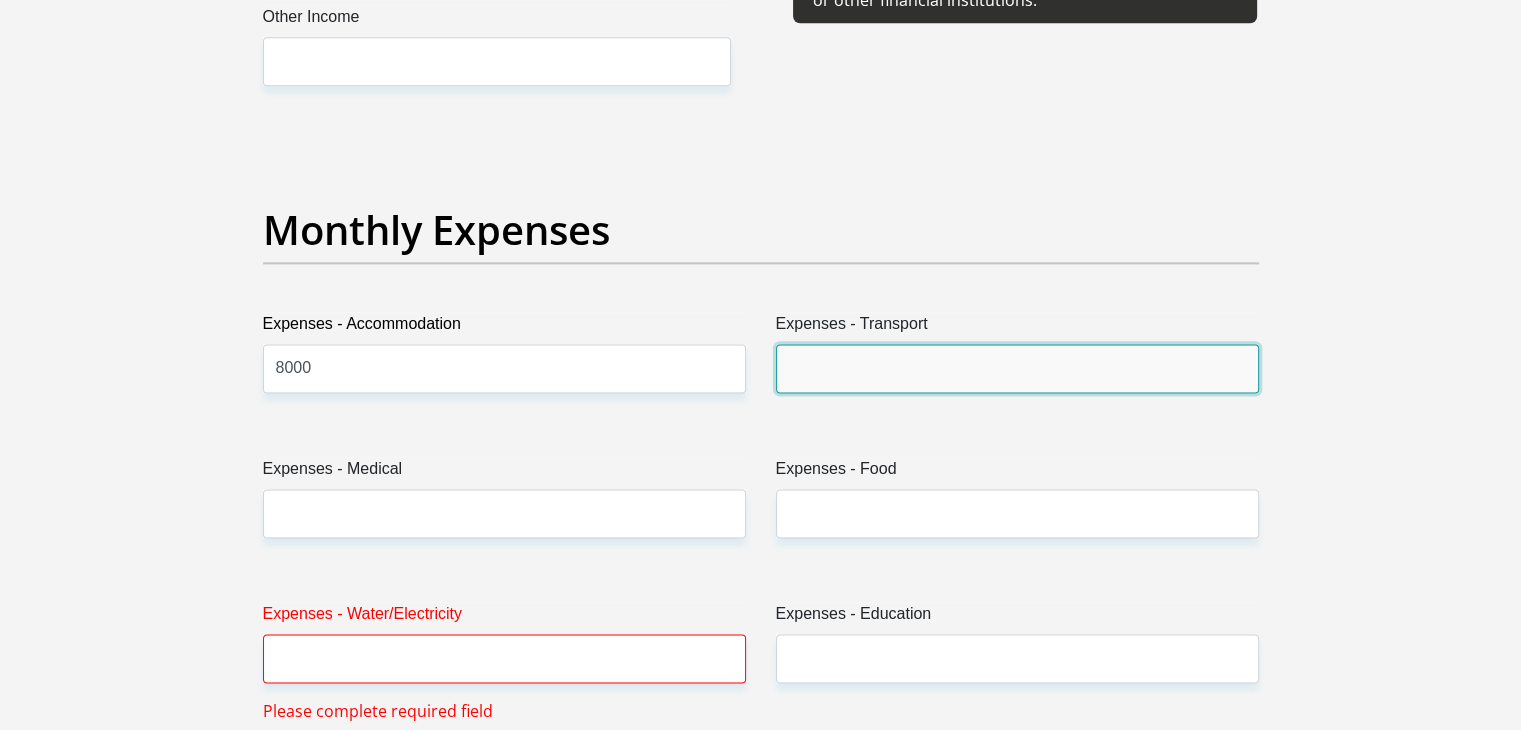 drag, startPoint x: 862, startPoint y: 377, endPoint x: 860, endPoint y: 361, distance: 16.124516 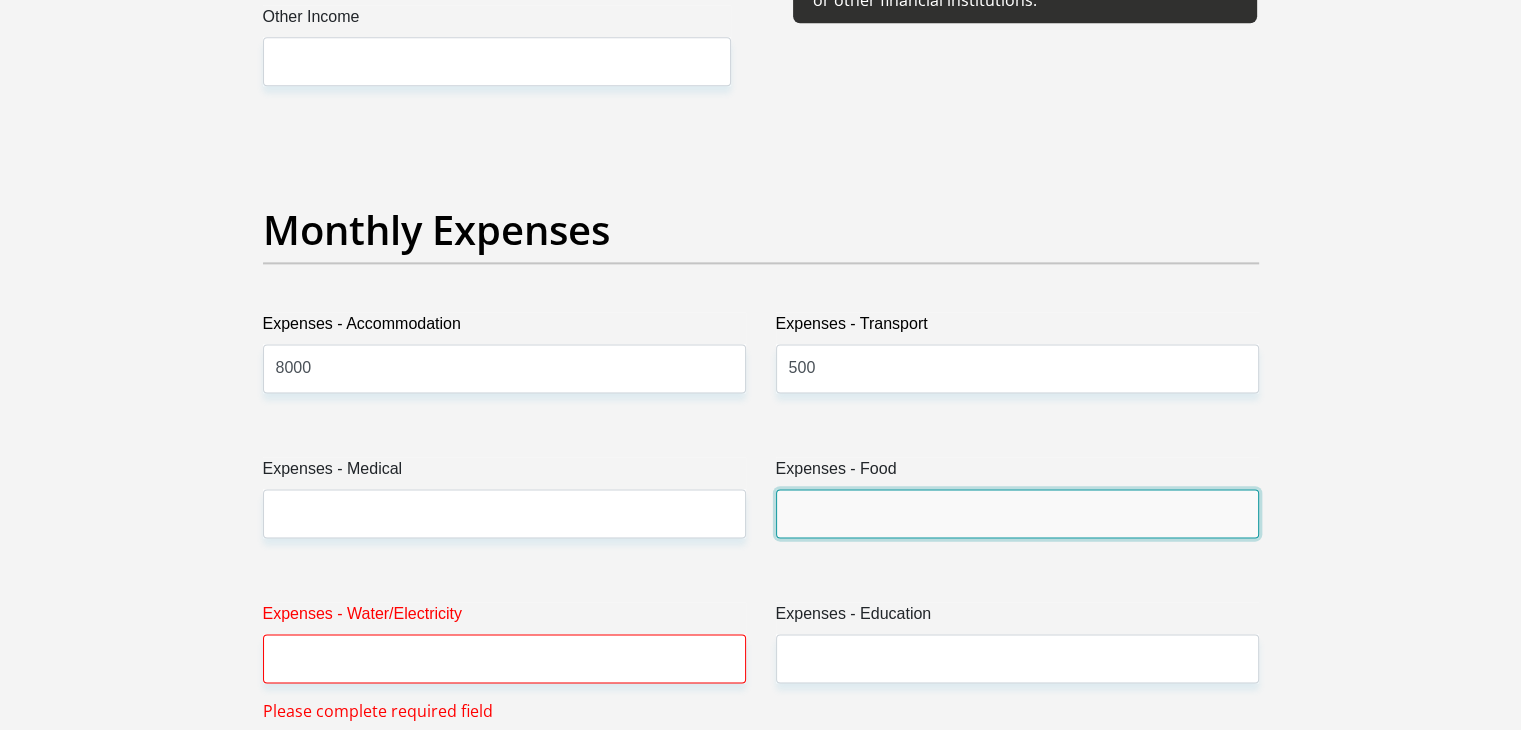click on "Expenses - Food" at bounding box center [1017, 513] 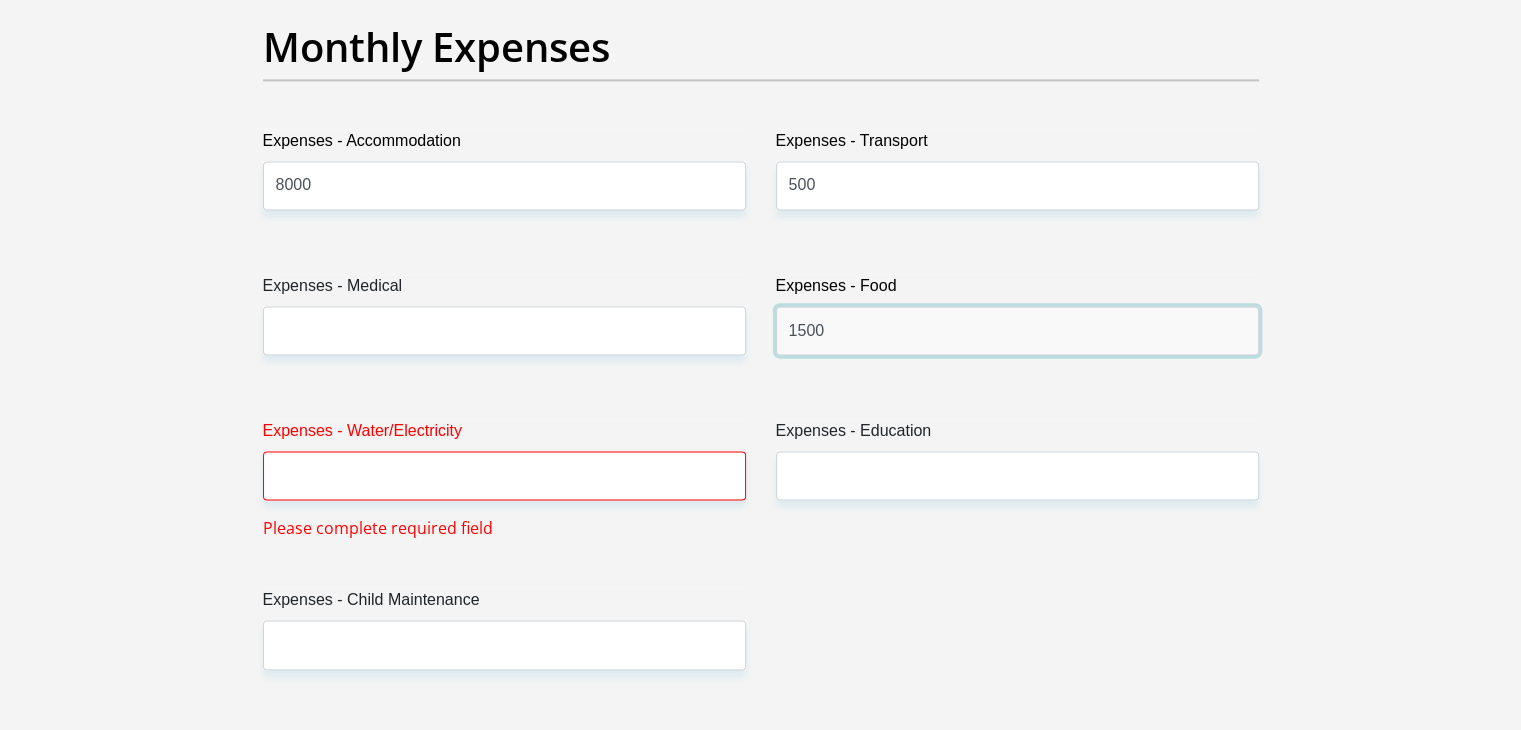 scroll, scrollTop: 2900, scrollLeft: 0, axis: vertical 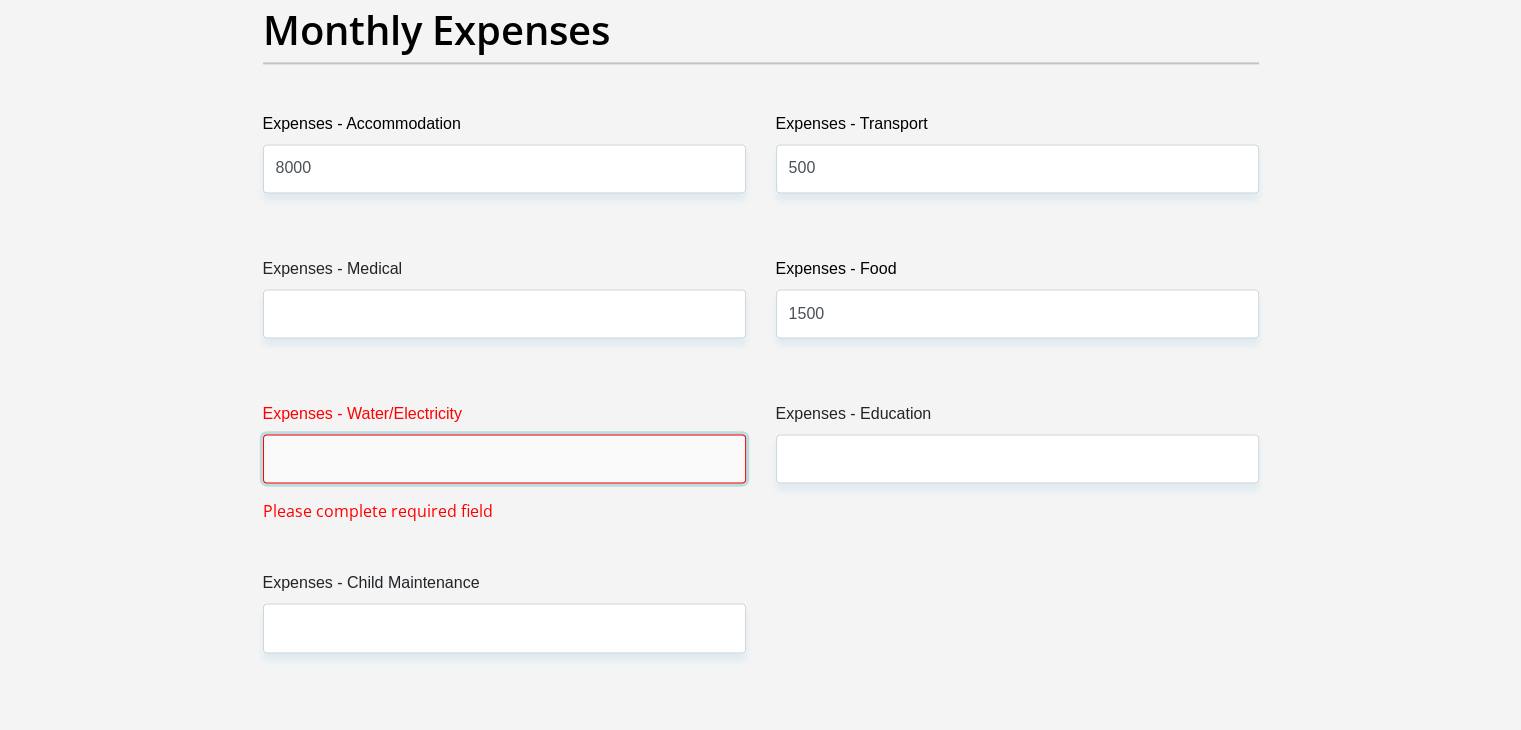 click on "Expenses - Water/Electricity" at bounding box center (504, 458) 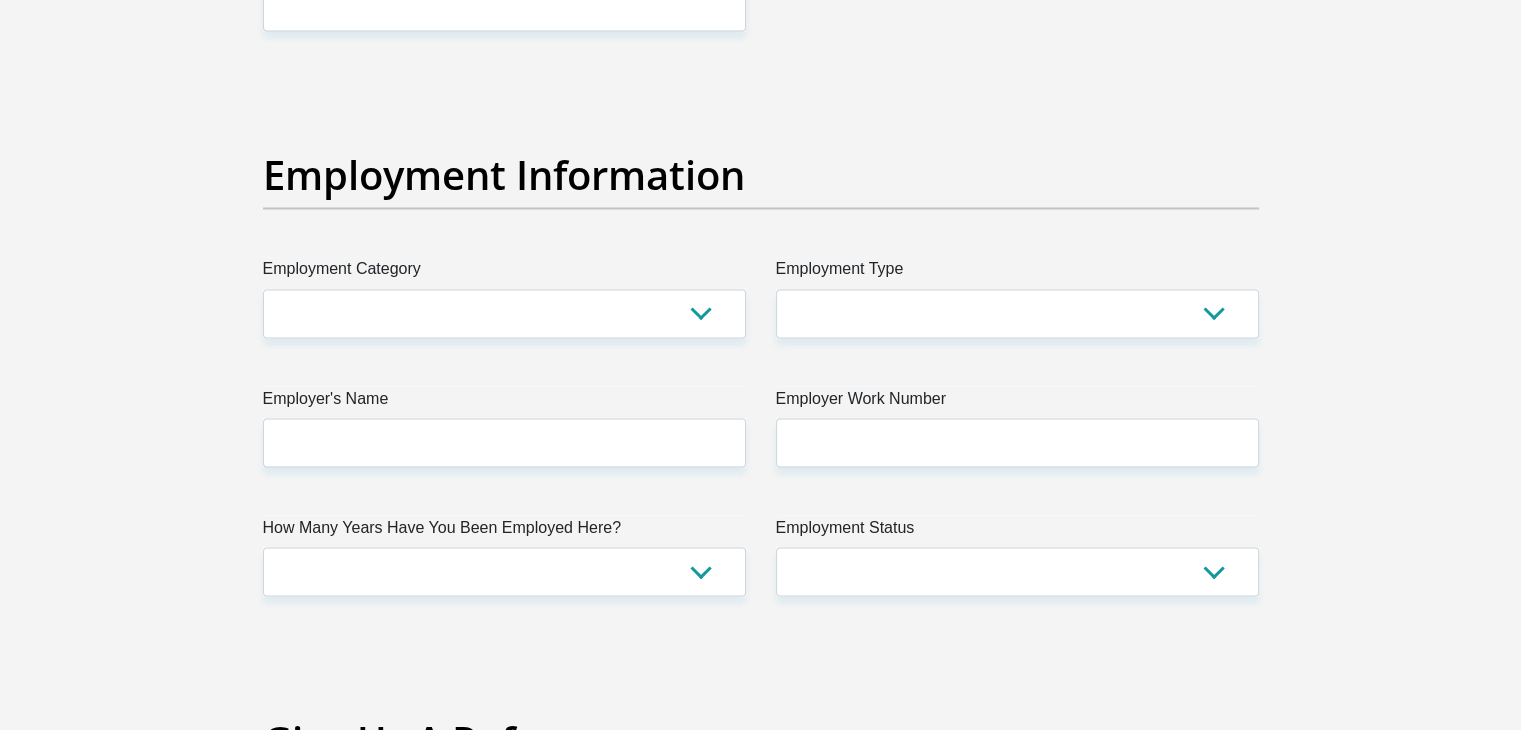 scroll, scrollTop: 3500, scrollLeft: 0, axis: vertical 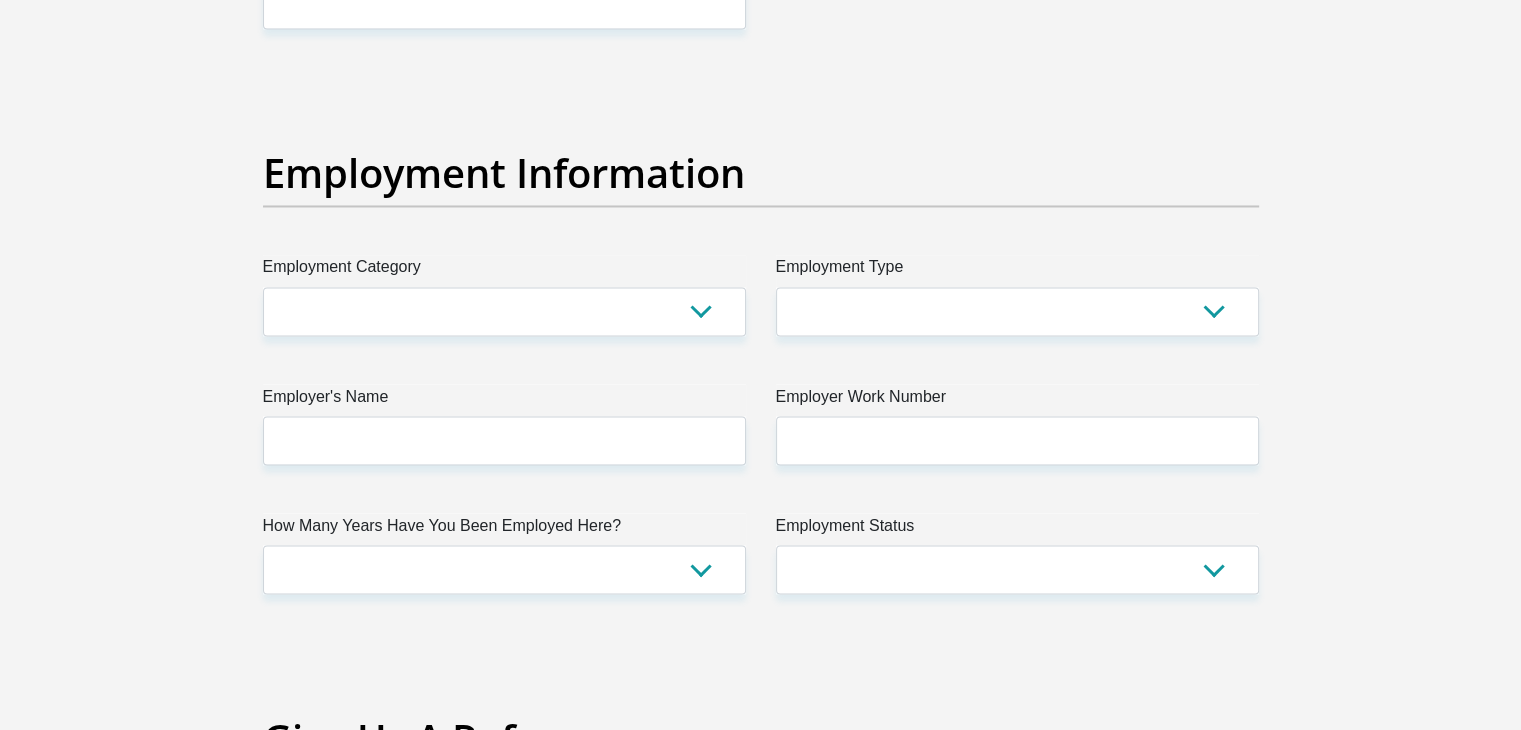 type on "400" 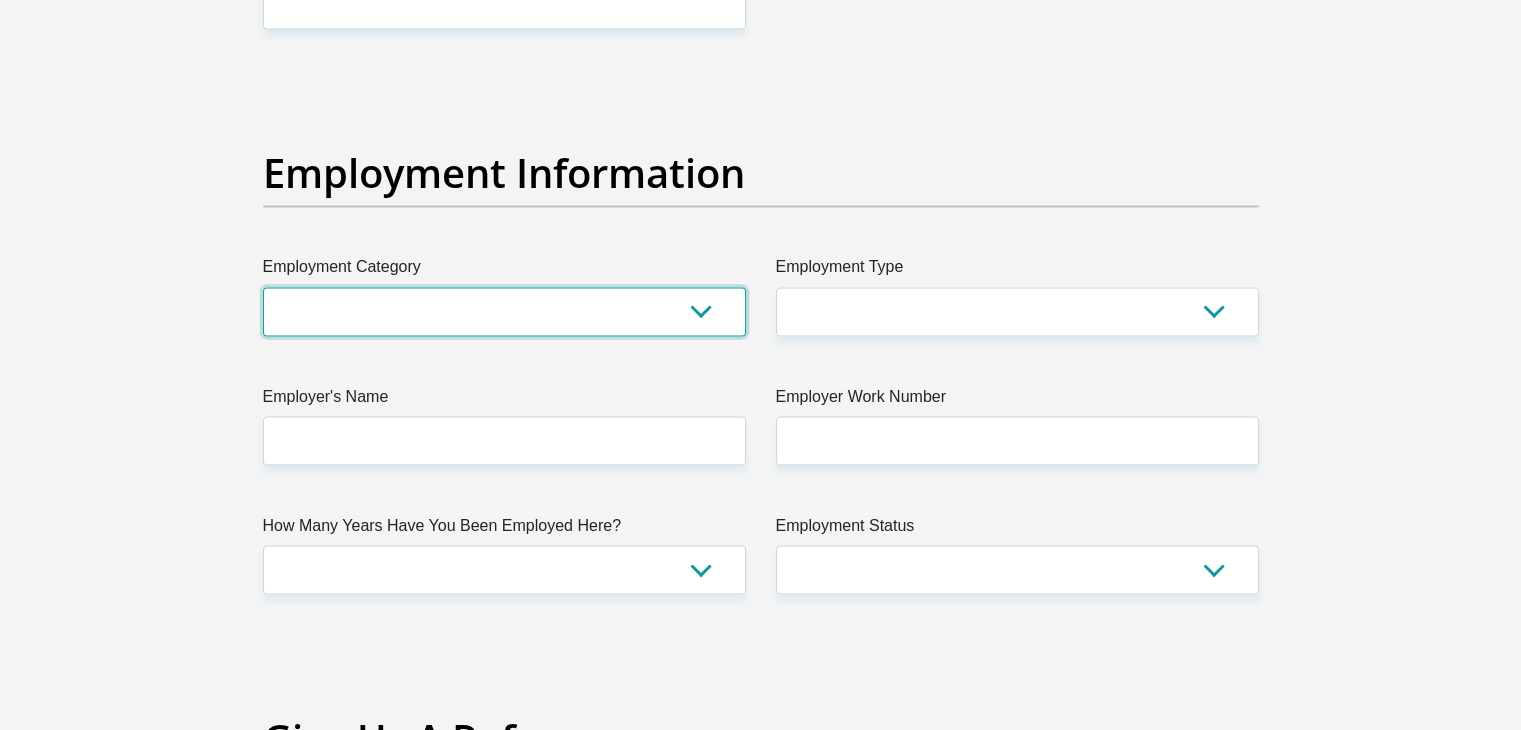 click on "AGRICULTURE
ALCOHOL & TOBACCO
CONSTRUCTION MATERIALS
METALLURGY
EQUIPMENT FOR RENEWABLE ENERGY
SPECIALIZED CONTRACTORS
CAR
GAMING (INCL. INTERNET
OTHER WHOLESALE
UNLICENSED PHARMACEUTICALS
CURRENCY EXCHANGE HOUSES
OTHER FINANCIAL INSTITUTIONS & INSURANCE
REAL ESTATE AGENTS
OIL & GAS
OTHER MATERIALS (E.G. IRON ORE)
PRECIOUS STONES & PRECIOUS METALS
POLITICAL ORGANIZATIONS
RELIGIOUS ORGANIZATIONS(NOT SECTS)
ACTI. HAVING BUSINESS DEAL WITH PUBLIC ADMINISTRATION
LAUNDROMATS" at bounding box center [504, 311] 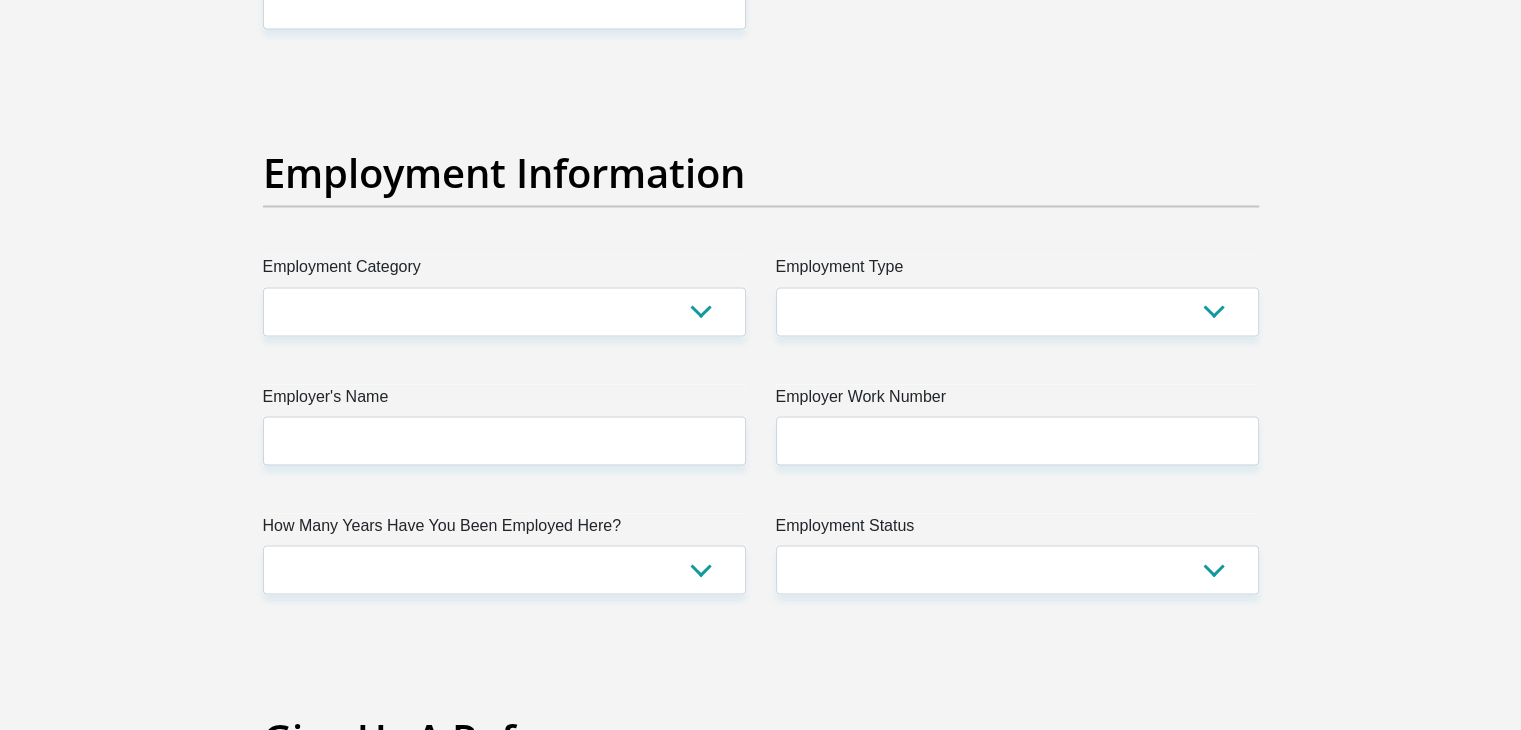 click on "Employment Information" at bounding box center [761, 202] 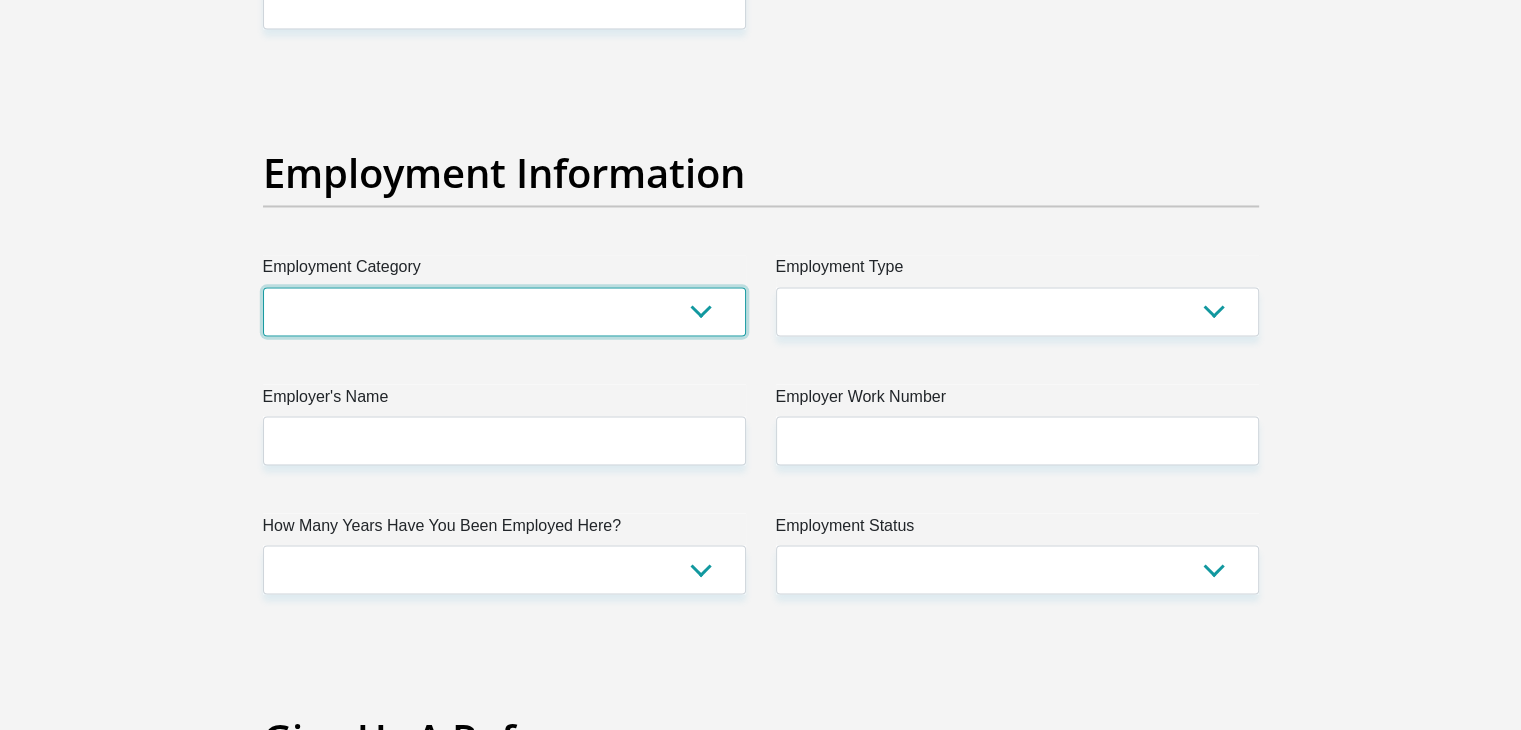 click on "AGRICULTURE
ALCOHOL & TOBACCO
CONSTRUCTION MATERIALS
METALLURGY
EQUIPMENT FOR RENEWABLE ENERGY
SPECIALIZED CONTRACTORS
CAR
GAMING (INCL. INTERNET
OTHER WHOLESALE
UNLICENSED PHARMACEUTICALS
CURRENCY EXCHANGE HOUSES
OTHER FINANCIAL INSTITUTIONS & INSURANCE
REAL ESTATE AGENTS
OIL & GAS
OTHER MATERIALS (E.G. IRON ORE)
PRECIOUS STONES & PRECIOUS METALS
POLITICAL ORGANIZATIONS
RELIGIOUS ORGANIZATIONS(NOT SECTS)
ACTI. HAVING BUSINESS DEAL WITH PUBLIC ADMINISTRATION
LAUNDROMATS" at bounding box center (504, 311) 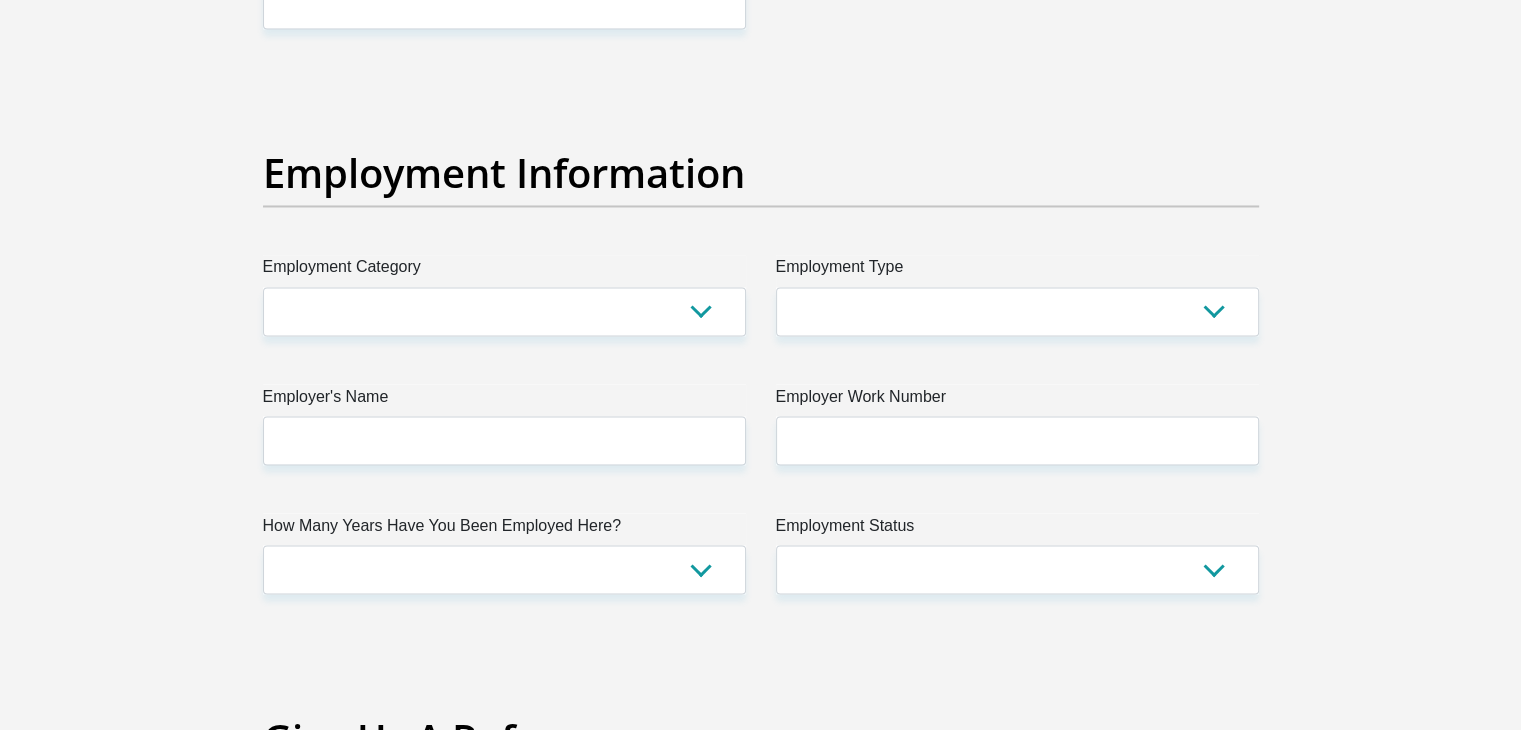 click on "Personal Details
Title
Mr
Ms
Mrs
Dr
[PERSON_NAME]
First Name
TErtia
Surname
Lindoor
ID Number
7306090197082
Please input valid ID number
Race
Black
Coloured
Indian
White
Other
Contact Number
0788931872
Please input valid contact number" at bounding box center [760, 73] 